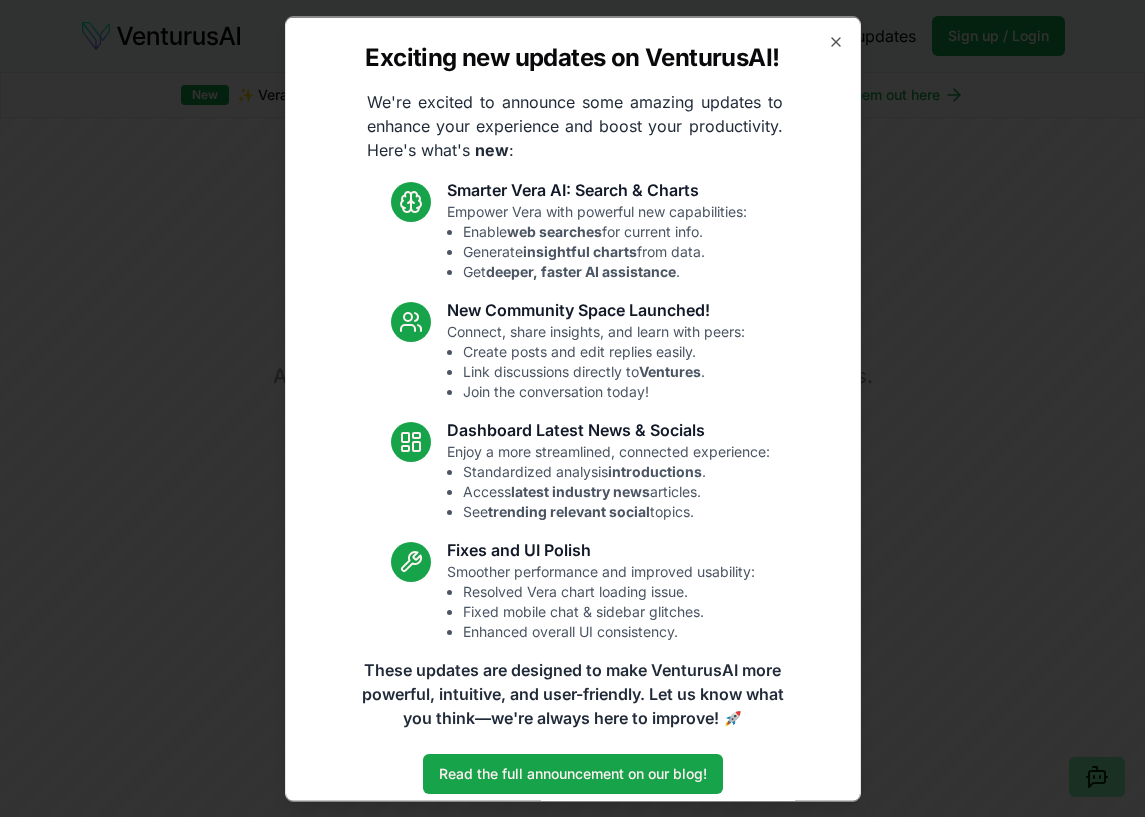 scroll, scrollTop: 0, scrollLeft: 0, axis: both 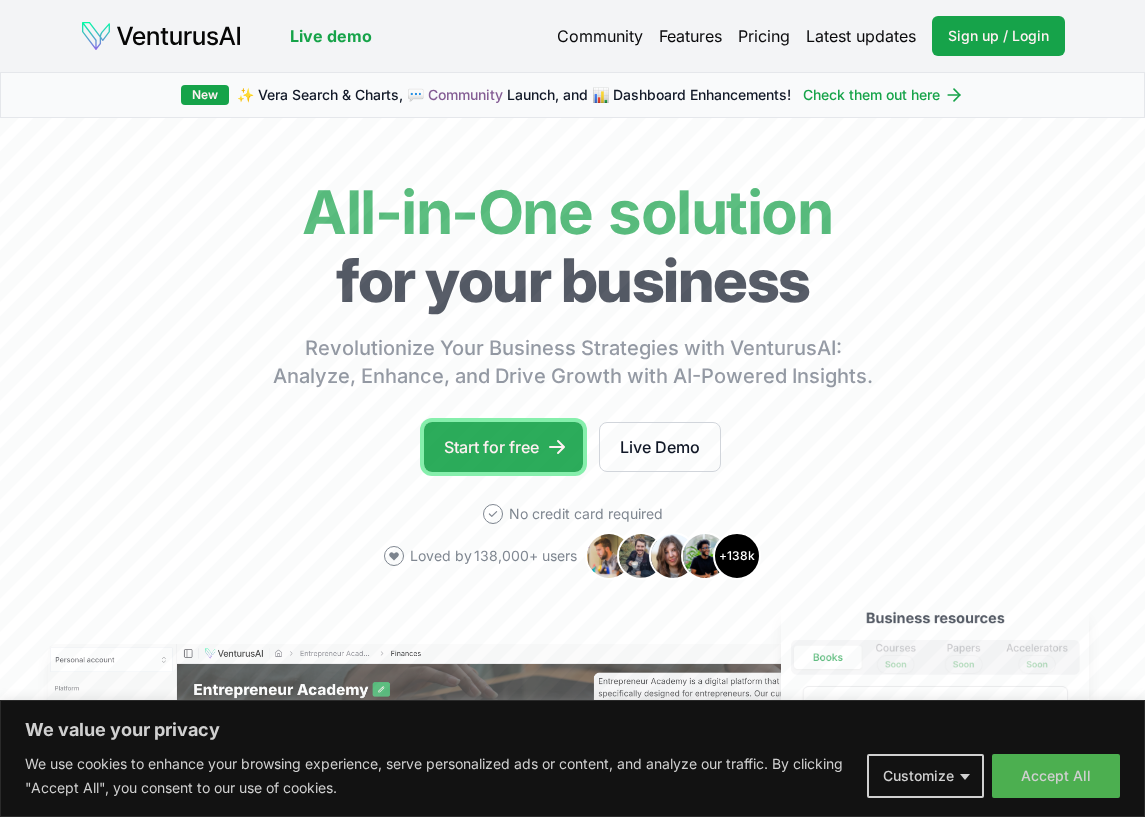 click on "Start for free" at bounding box center (503, 447) 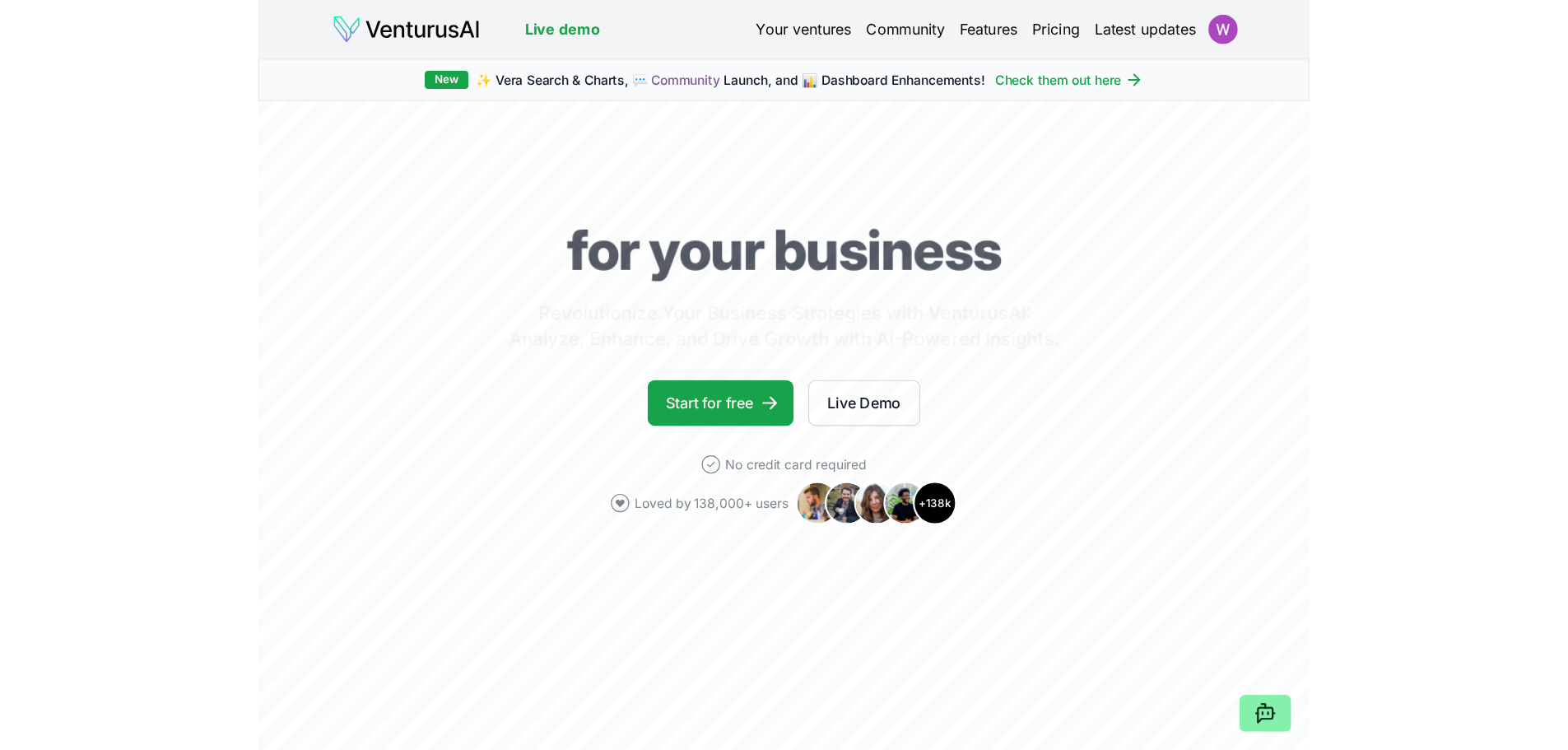 scroll, scrollTop: 0, scrollLeft: 0, axis: both 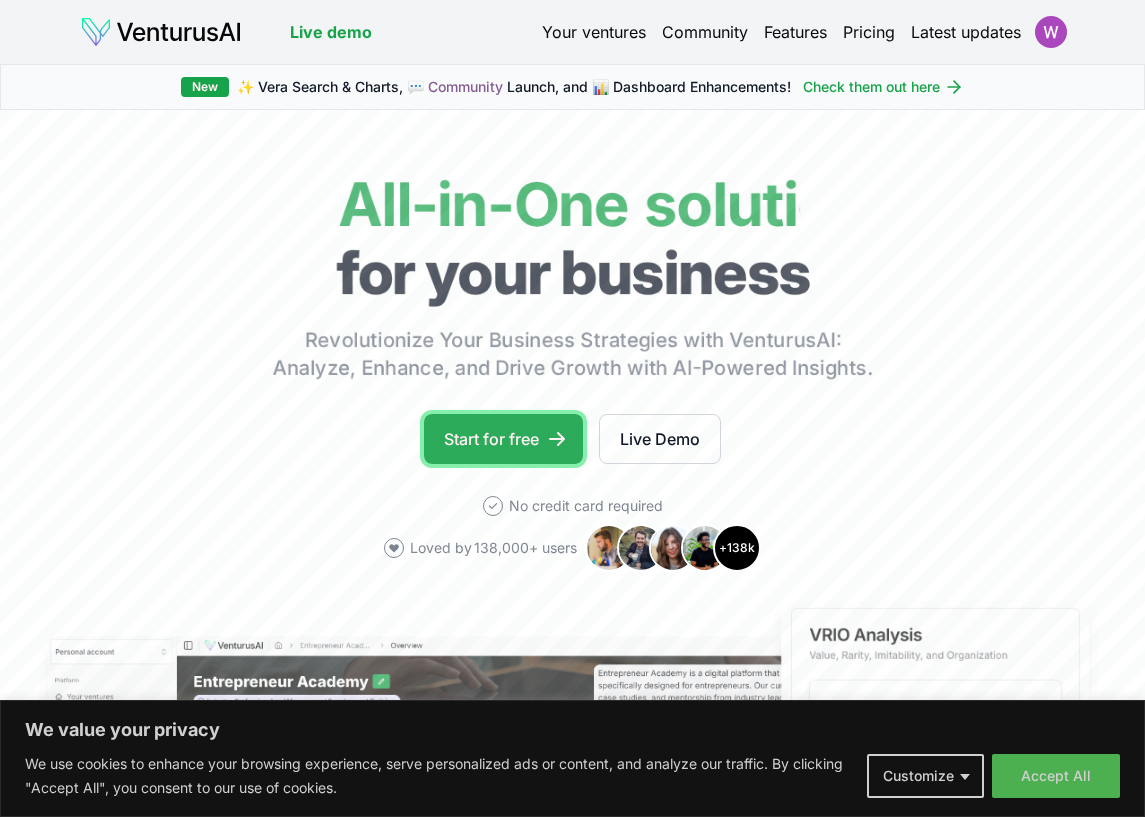 click on "Start for free" at bounding box center [503, 439] 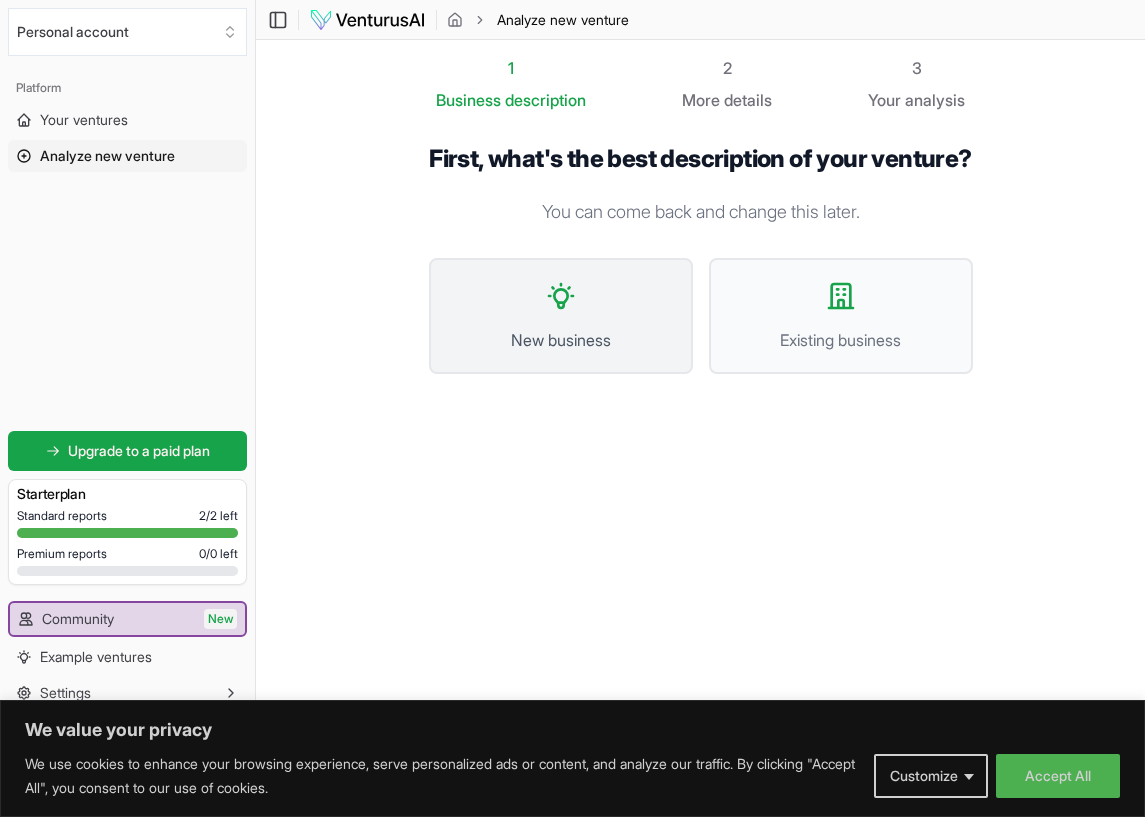click on "New business" at bounding box center (561, 316) 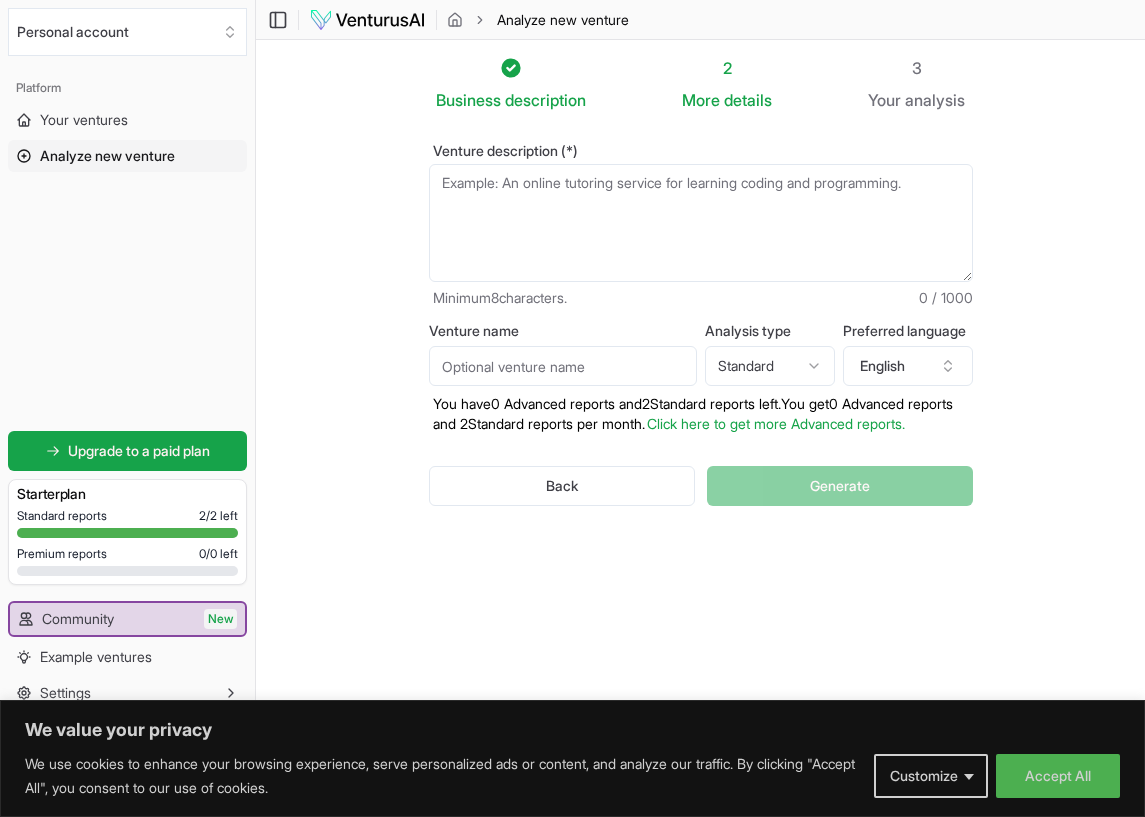 click on "We value your privacy We use cookies to enhance your browsing experience, serve personalized ads or content, and analyze our traffic. By clicking "Accept All", you consent to our use of cookies. Customize    Accept All Customize Consent Preferences   We use cookies to help you navigate efficiently and perform certain functions. You will find detailed information about all cookies under each consent category below. The cookies that are categorized as "Necessary" are stored on your browser as they are essential for enabling the basic functionalities of the site. ...  Show more Necessary Always Active Necessary cookies are required to enable the basic features of this site, such as providing secure log-in or adjusting your consent preferences. These cookies do not store any personally identifiable data. Cookie cookieyes-consent Duration 1 year Description Cookie __cf_bm Duration 1 hour Description This cookie, set by Cloudflare, is used to support Cloudflare Bot Management.  Cookie _cfuvid Duration session lidc" at bounding box center [572, 408] 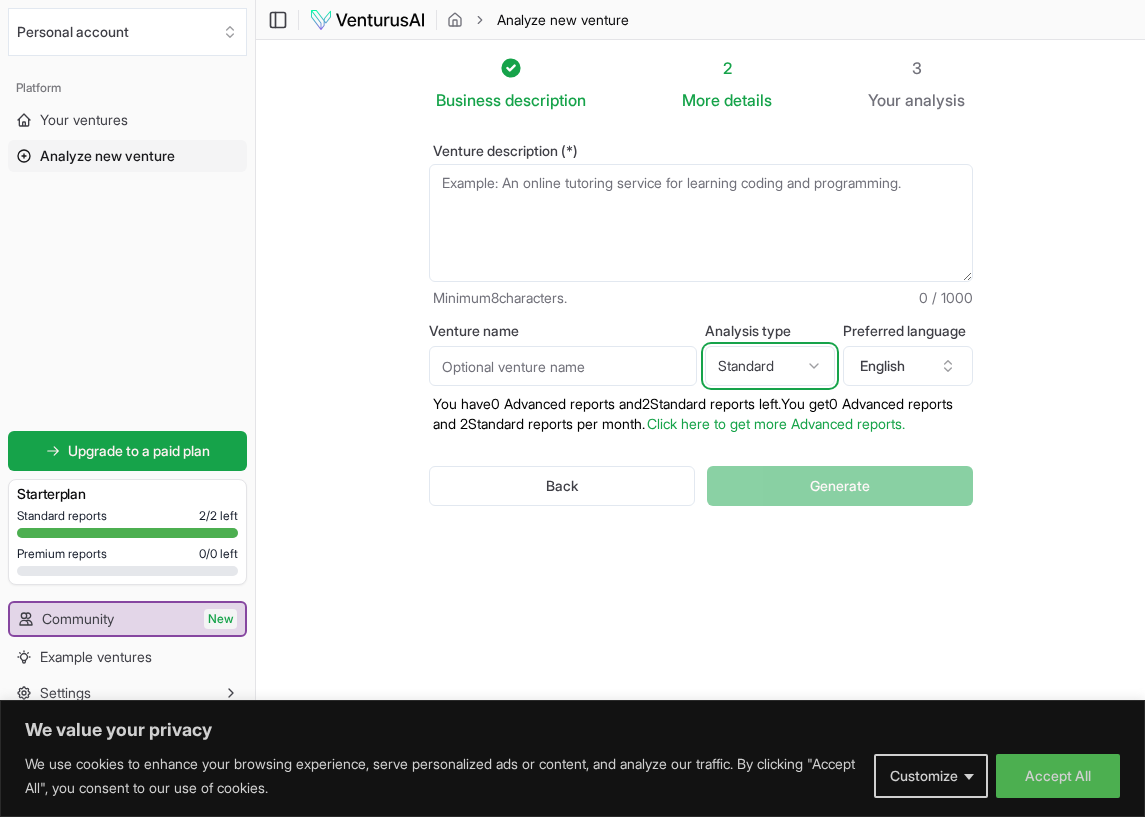 click on "We value your privacy We use cookies to enhance your browsing experience, serve personalized ads or content, and analyze our traffic. By clicking "Accept All", you consent to our use of cookies. Customize    Accept All Customize Consent Preferences   We use cookies to help you navigate efficiently and perform certain functions. You will find detailed information about all cookies under each consent category below. The cookies that are categorized as "Necessary" are stored on your browser as they are essential for enabling the basic functionalities of the site. ...  Show more Necessary Always Active Necessary cookies are required to enable the basic features of this site, such as providing secure log-in or adjusting your consent preferences. These cookies do not store any personally identifiable data. Cookie cookieyes-consent Duration 1 year Description Cookie __cf_bm Duration 1 hour Description This cookie, set by Cloudflare, is used to support Cloudflare Bot Management.  Cookie _cfuvid Duration session lidc" at bounding box center (572, 408) 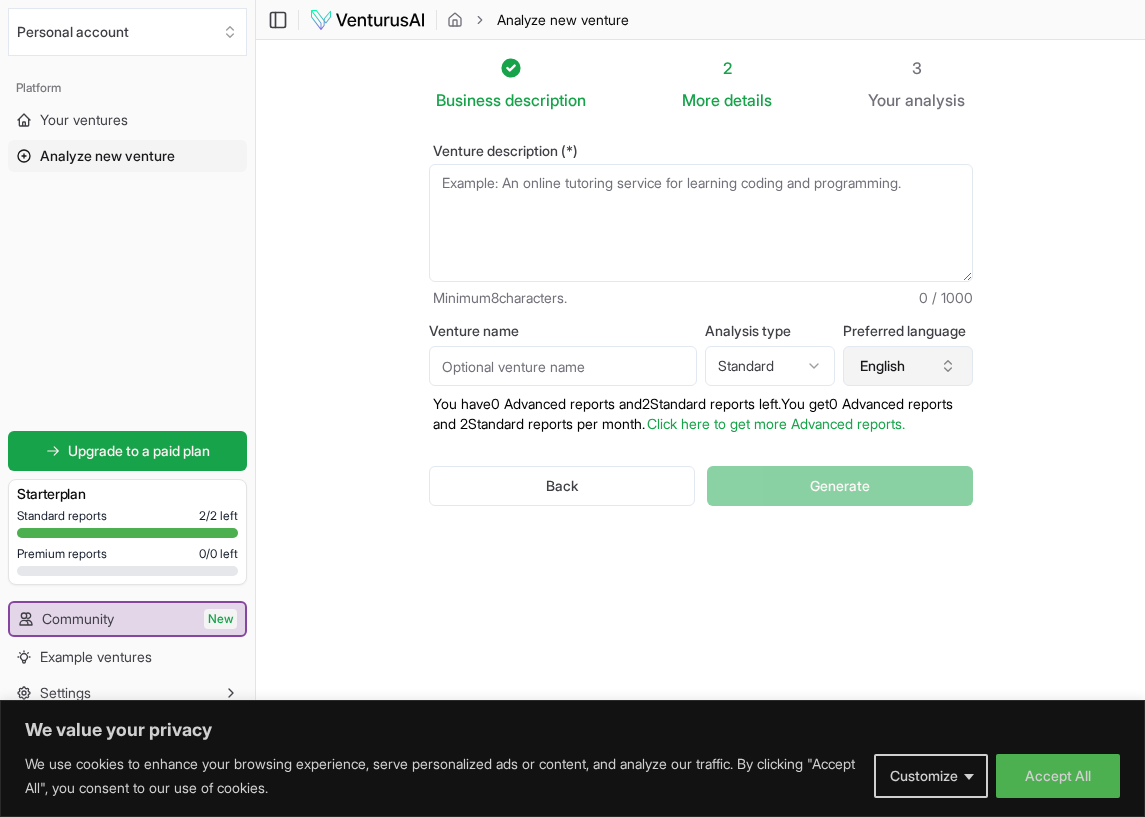 click on "English" at bounding box center (908, 366) 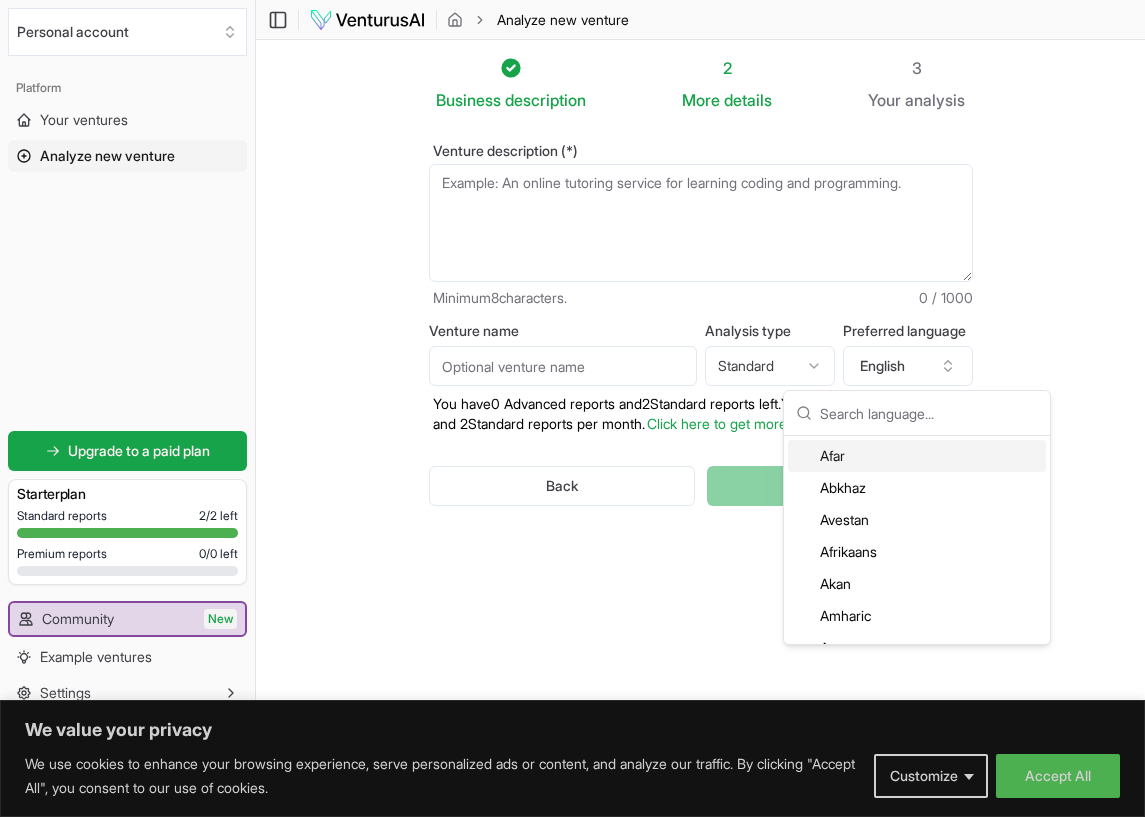 click at bounding box center (929, 413) 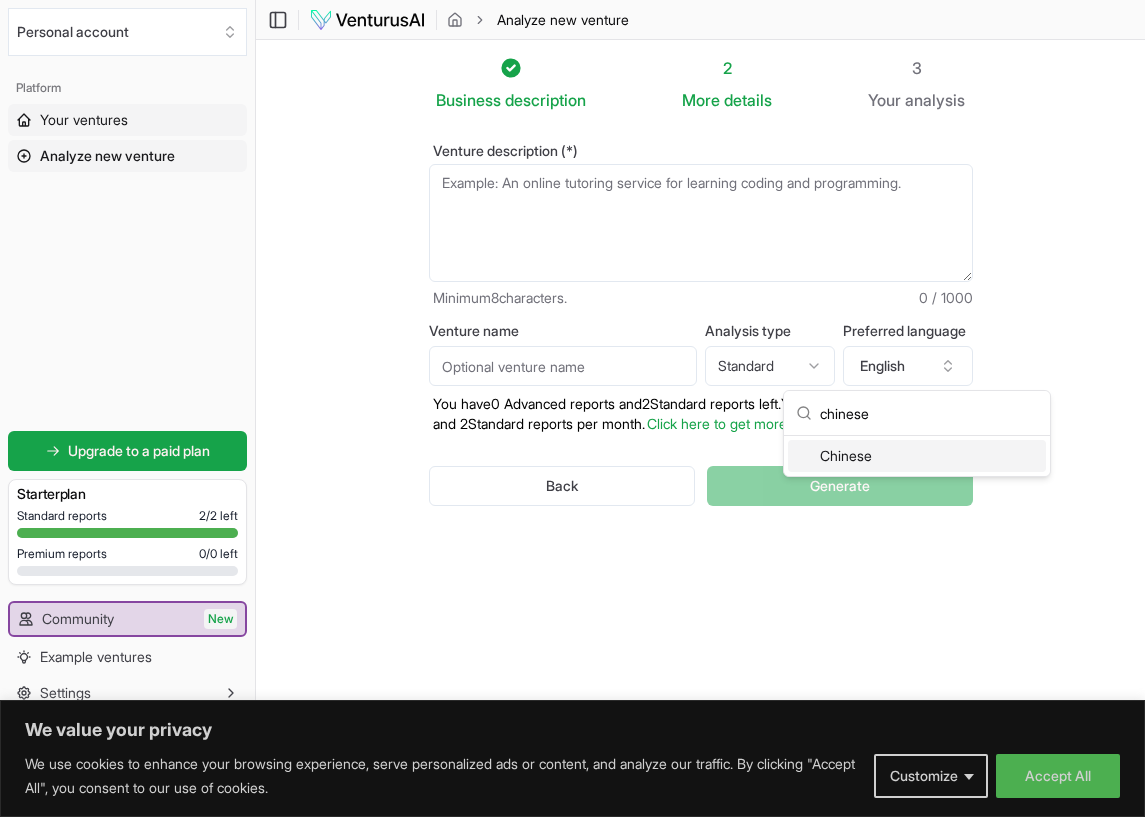 type on "chinese" 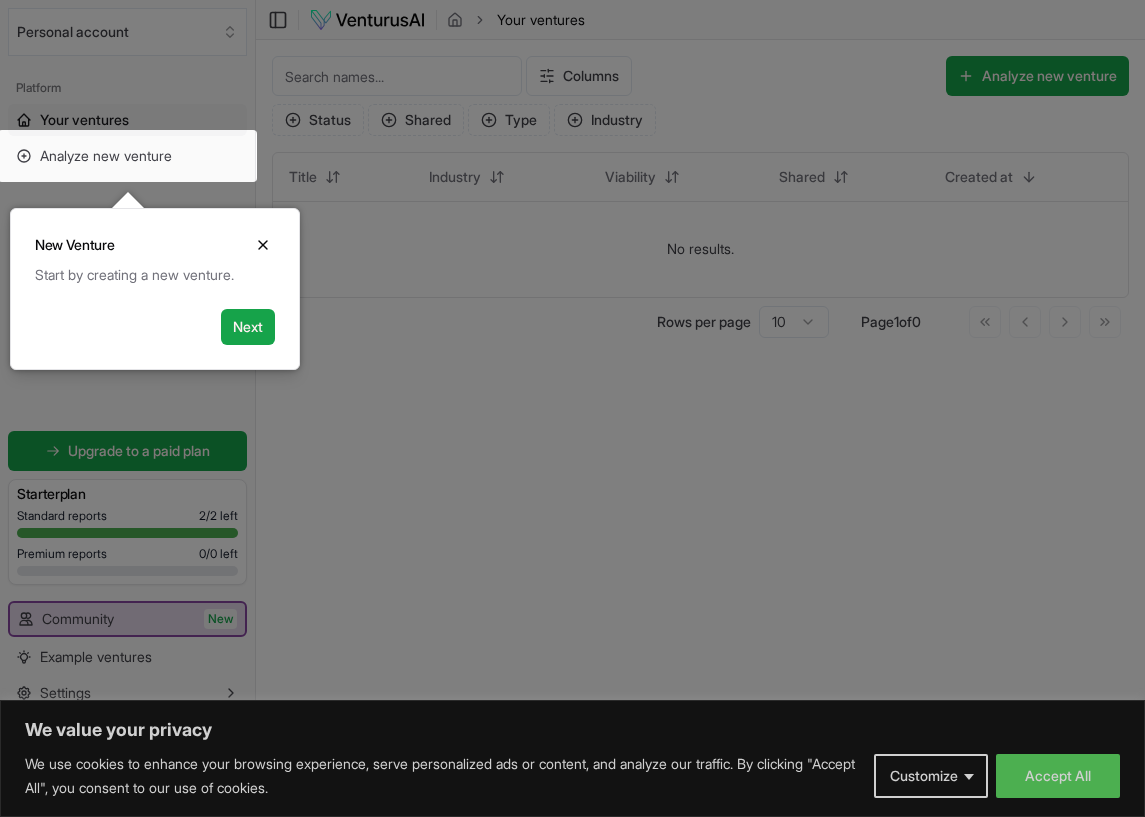 click at bounding box center [572, 409] 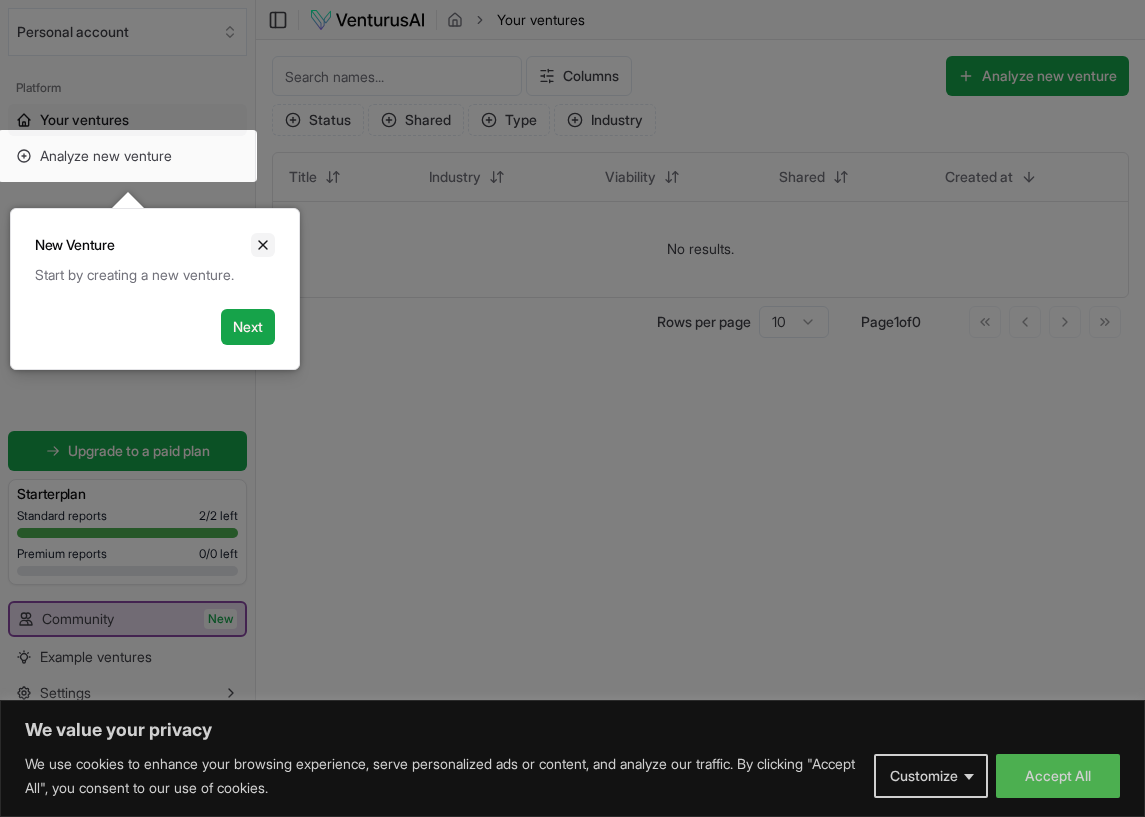 click 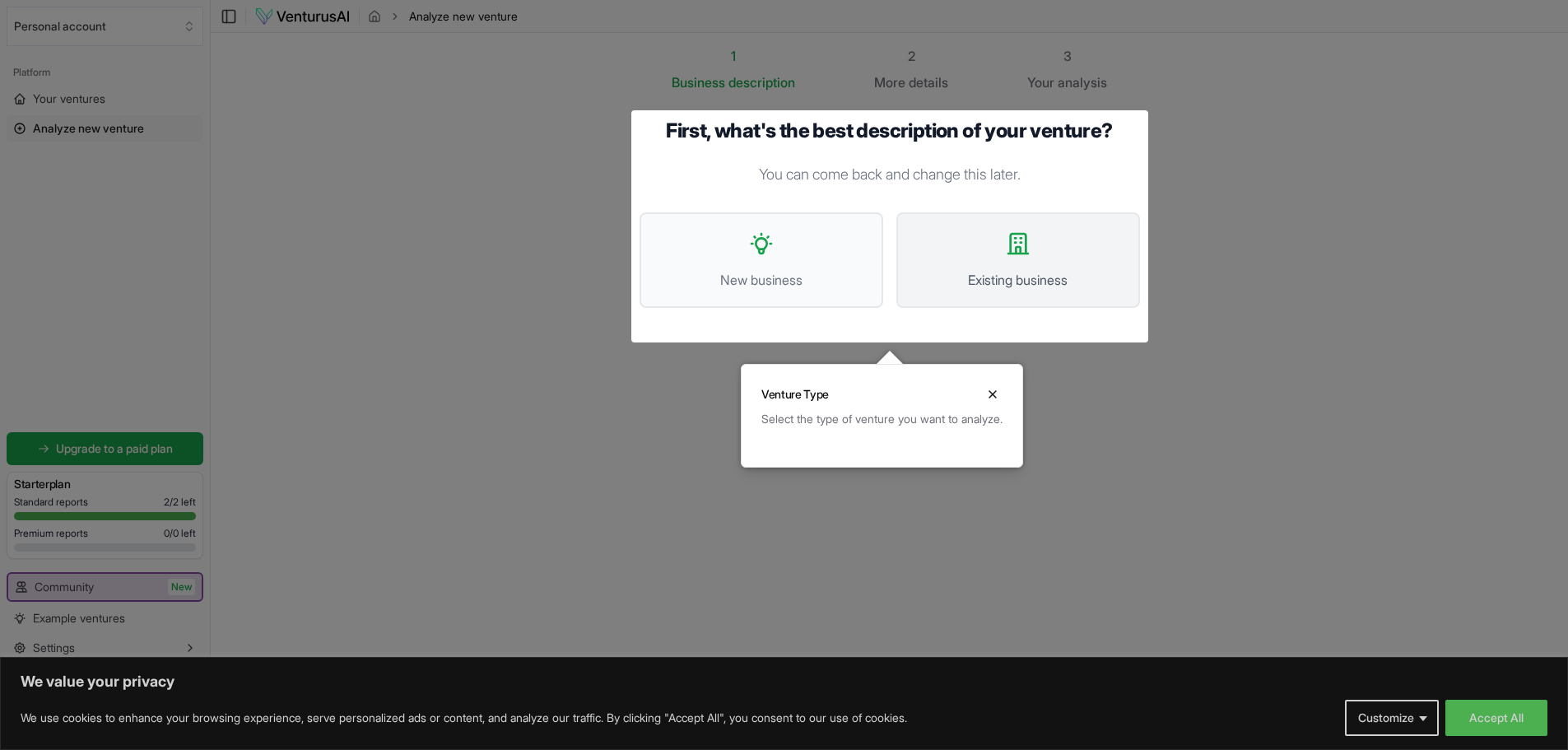 click 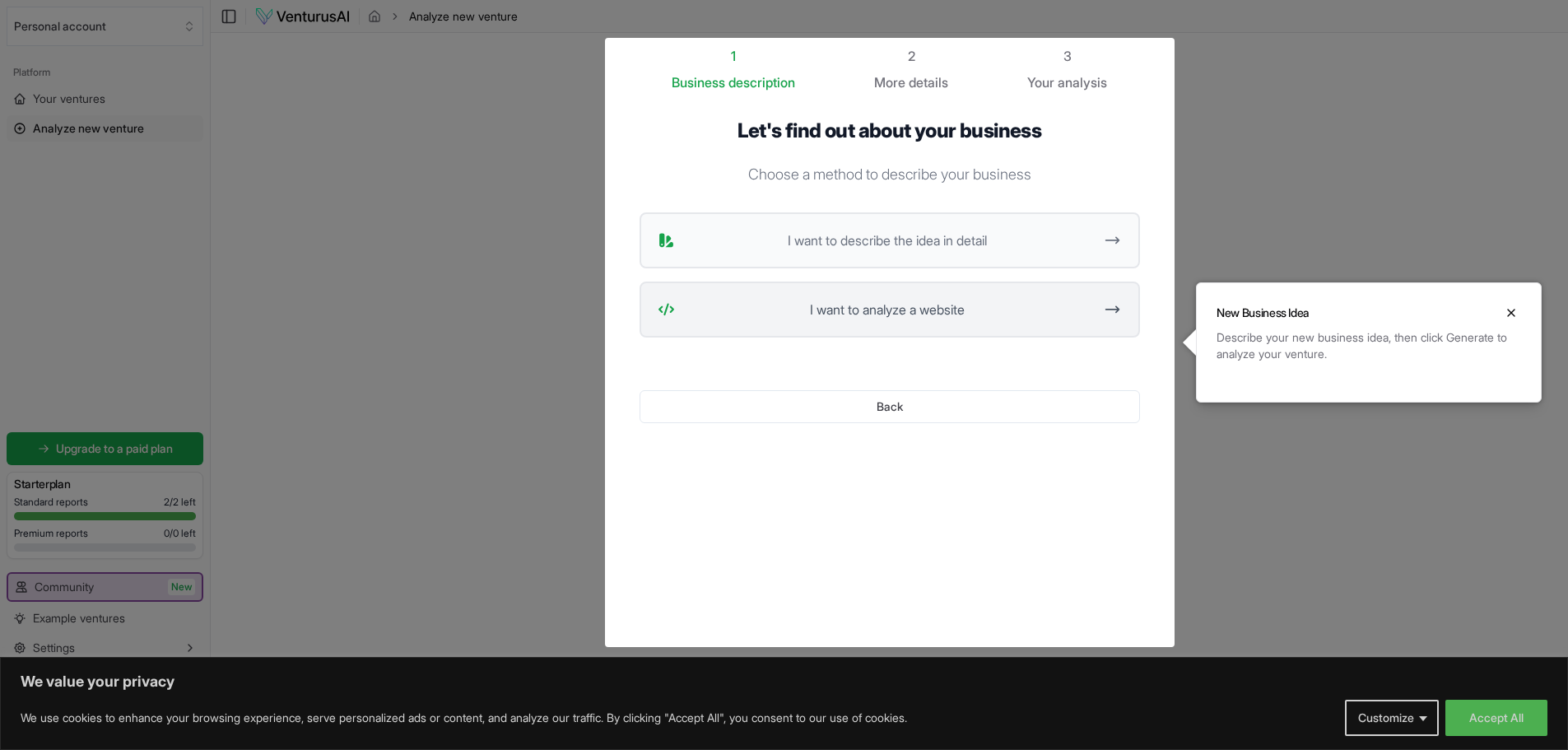 click on "I want to analyze a website" at bounding box center (890, 310) 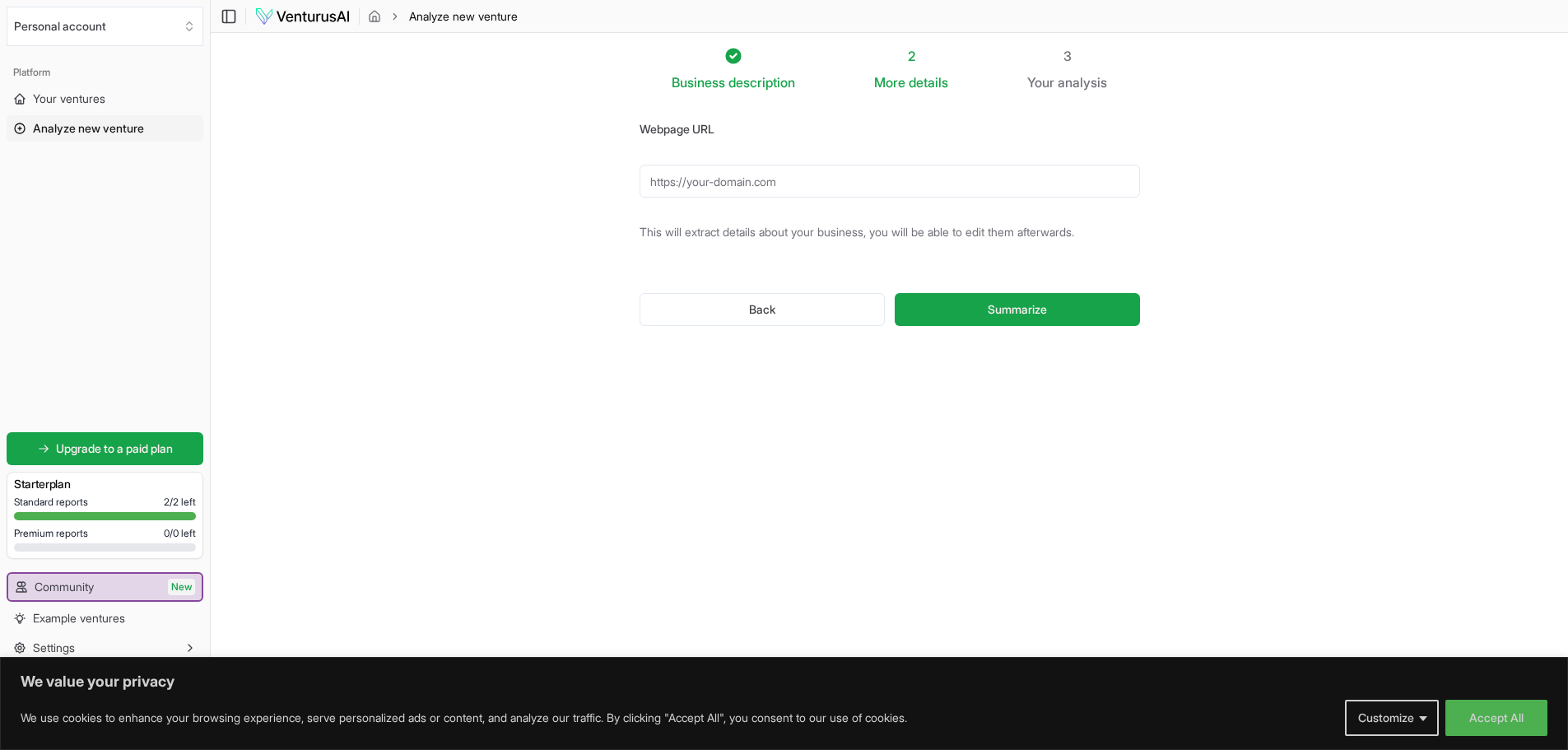 click on "Webpage URL" at bounding box center (890, 181) 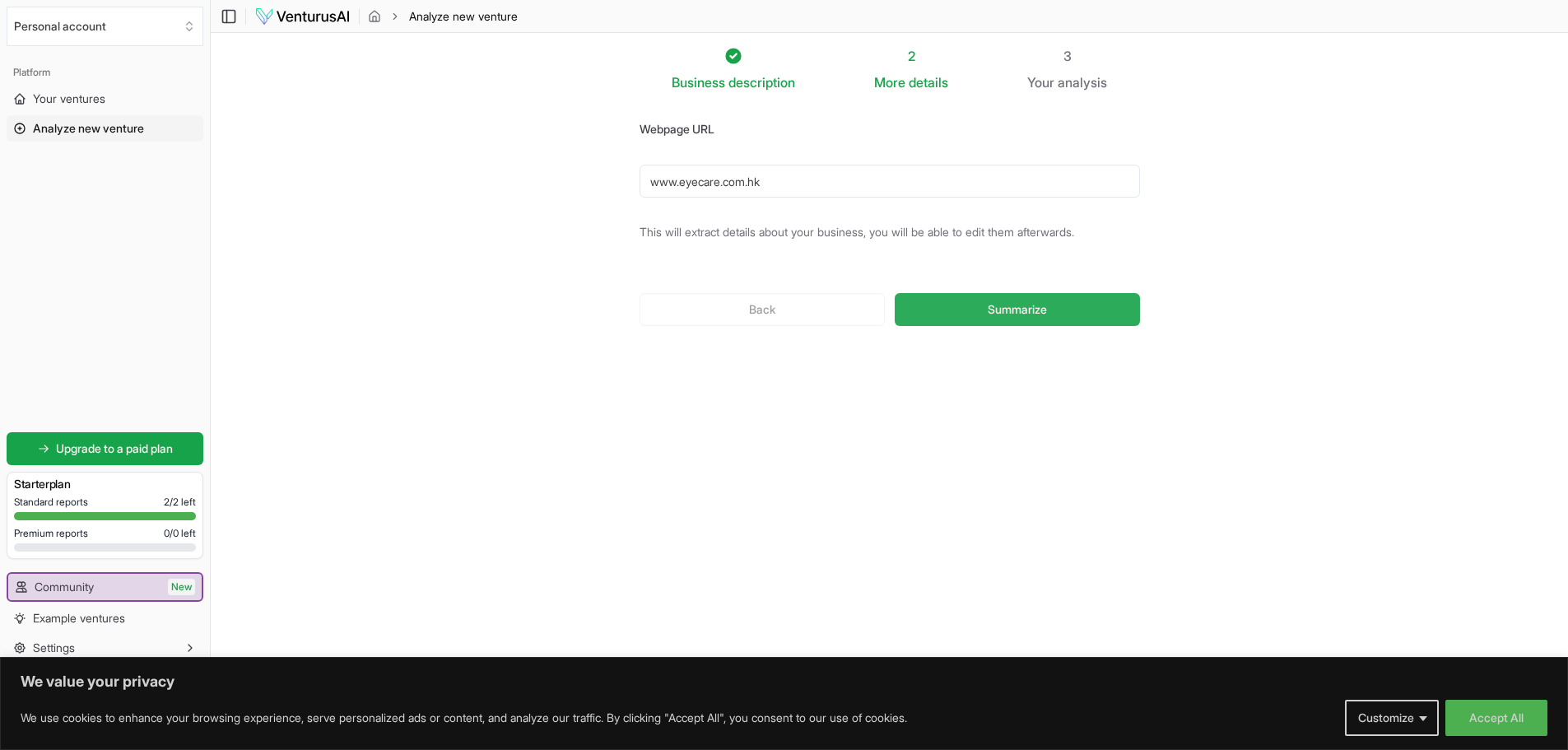 click on "Summarize" at bounding box center (1017, 310) 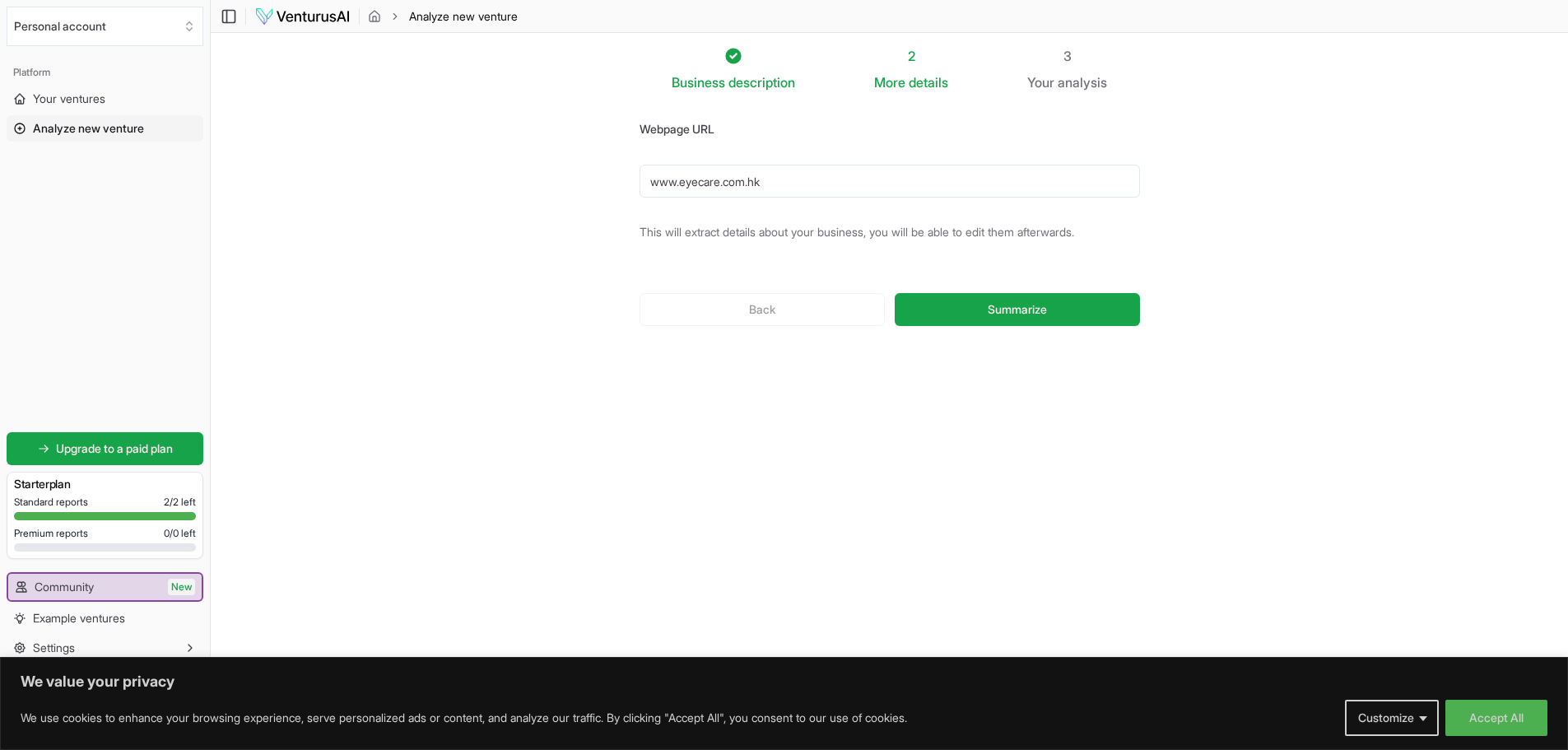 drag, startPoint x: 786, startPoint y: 181, endPoint x: 541, endPoint y: 179, distance: 245.0082 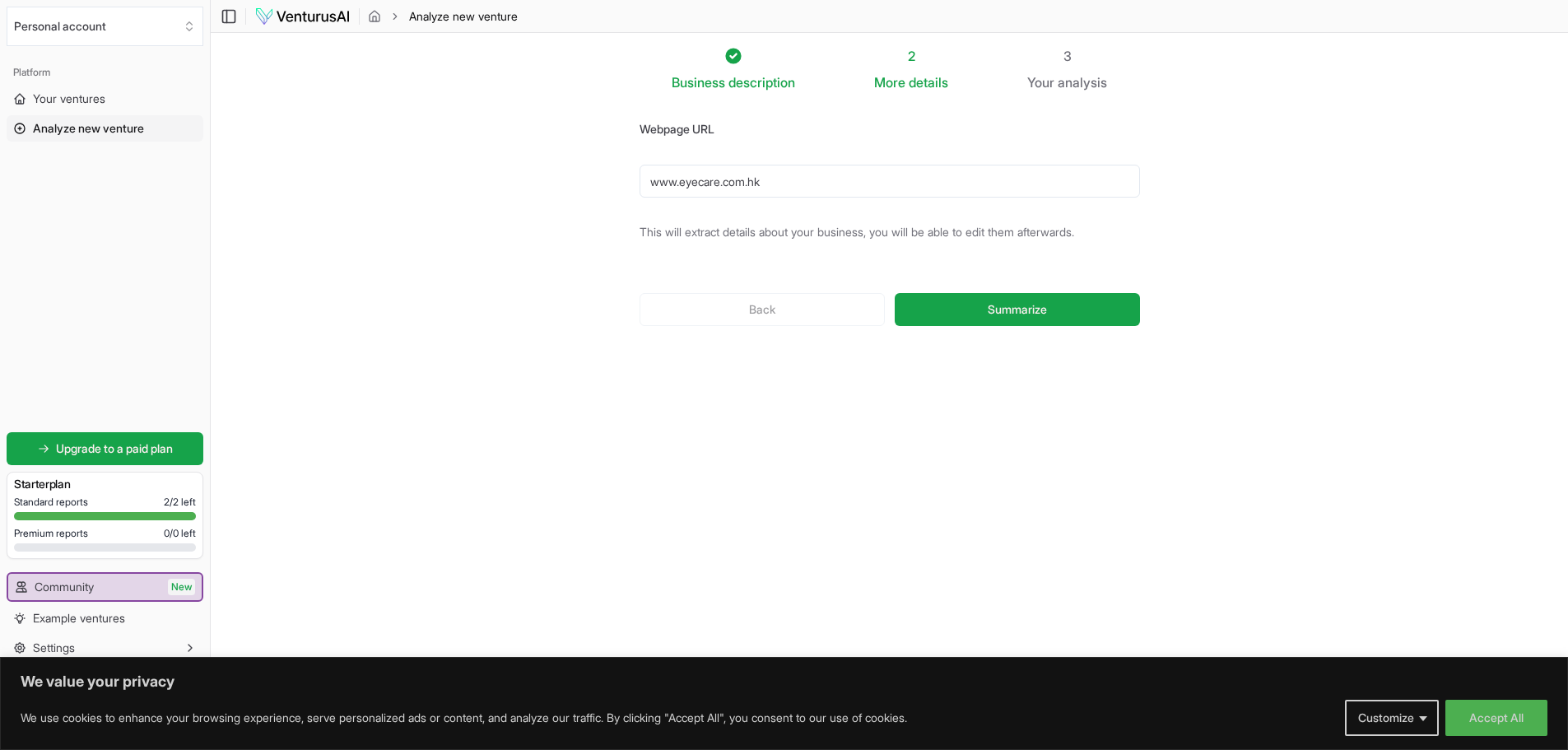 paste on "https://www.eyecare.com.hk/" 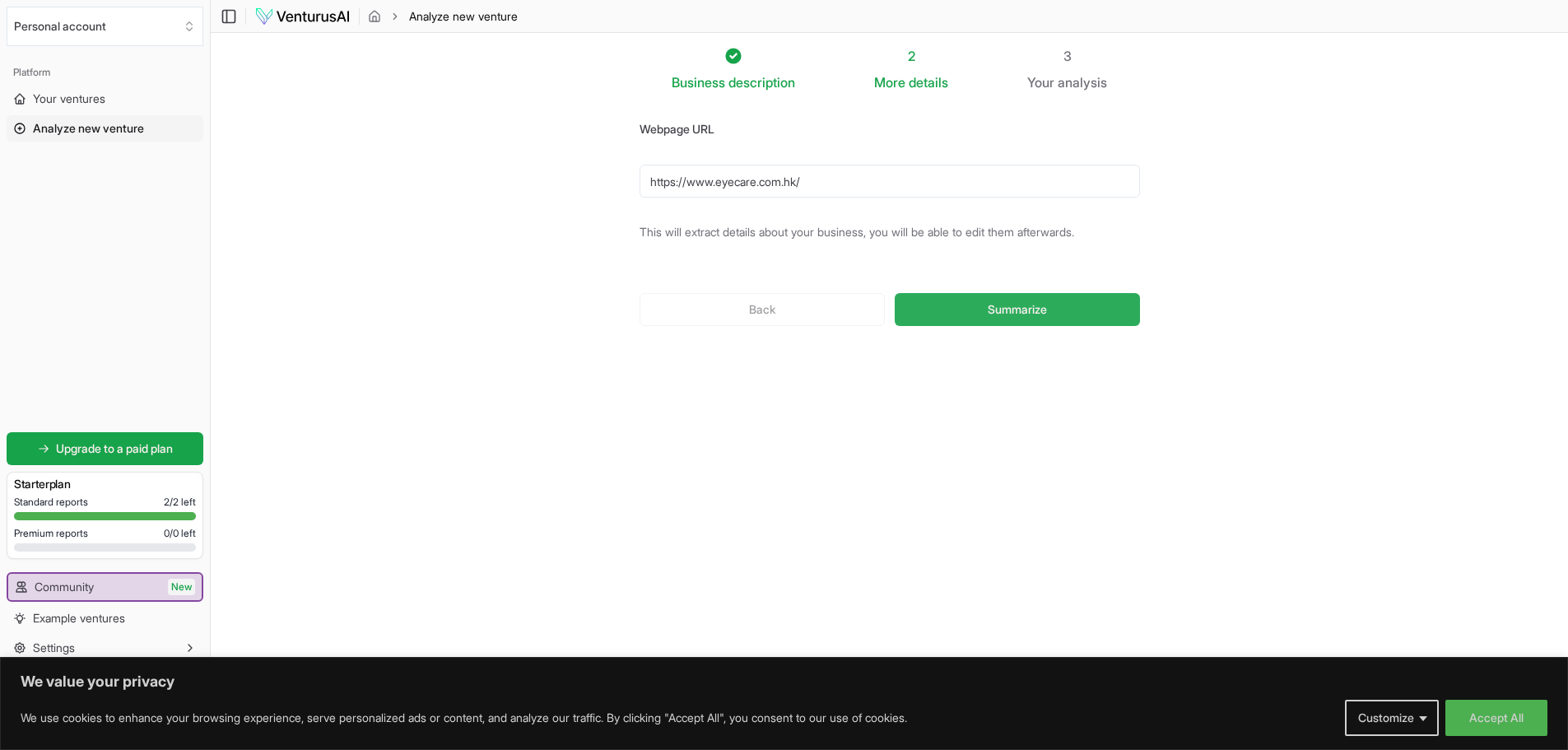 type on "https://www.eyecare.com.hk/" 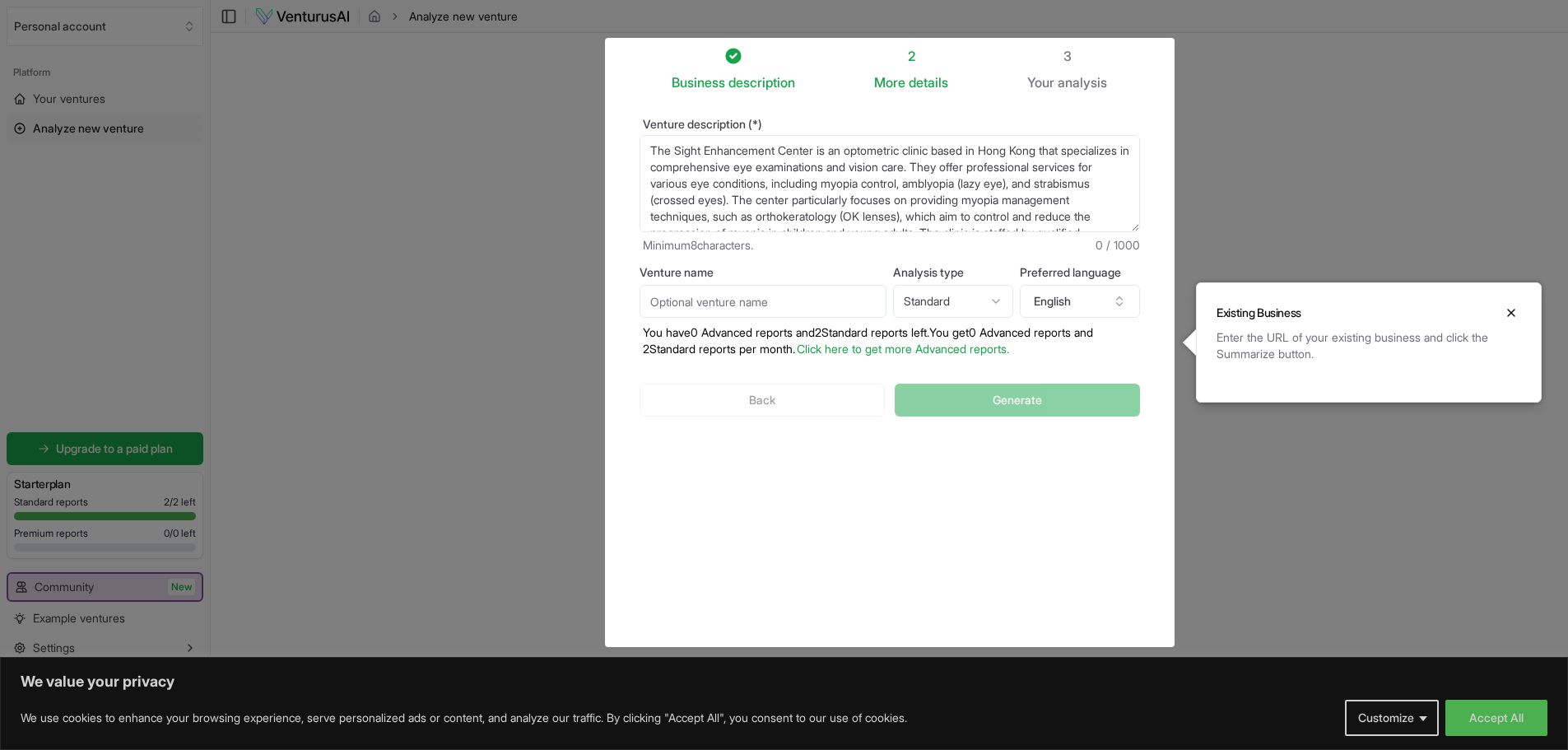 scroll, scrollTop: 99, scrollLeft: 0, axis: vertical 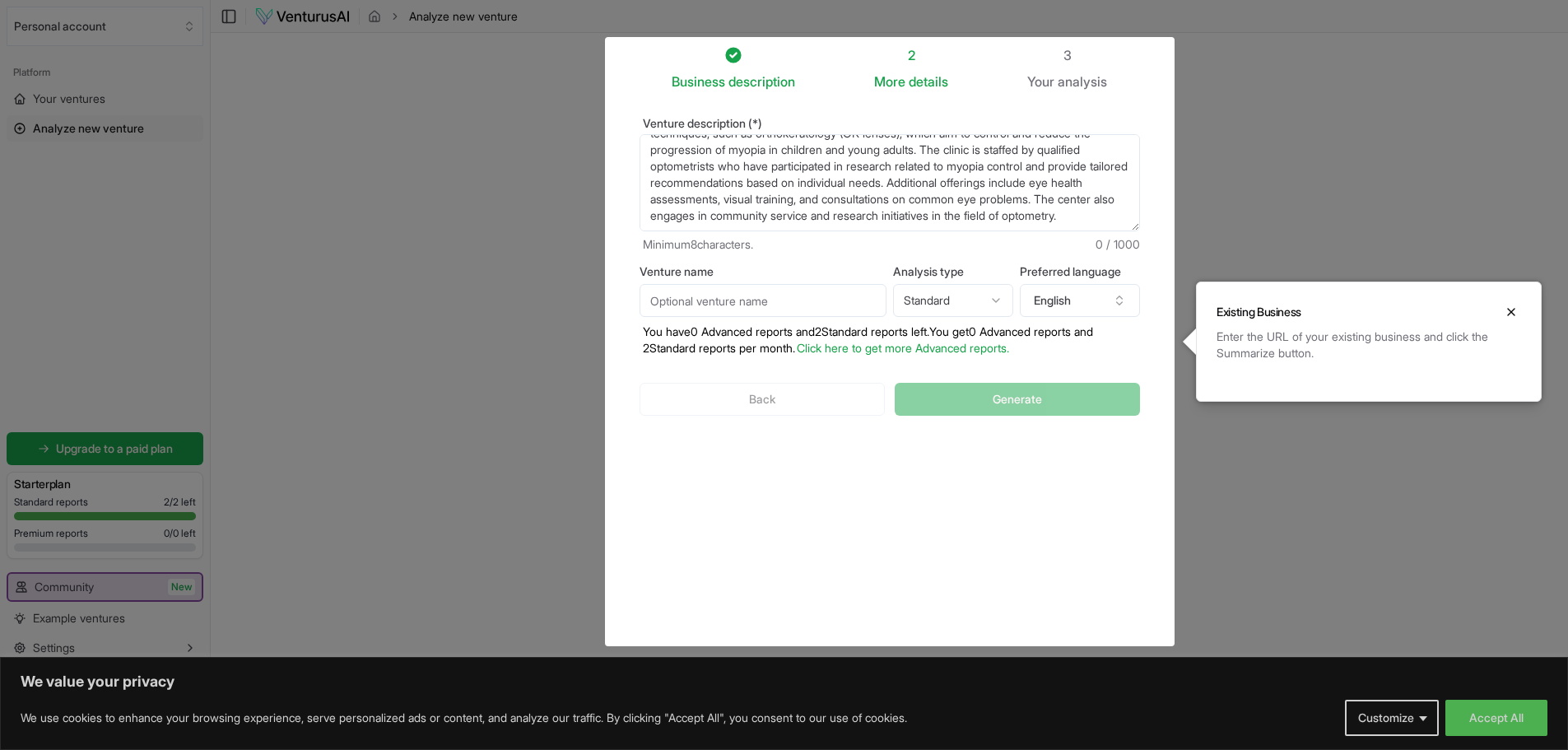 click on "Venture name" at bounding box center [763, 300] 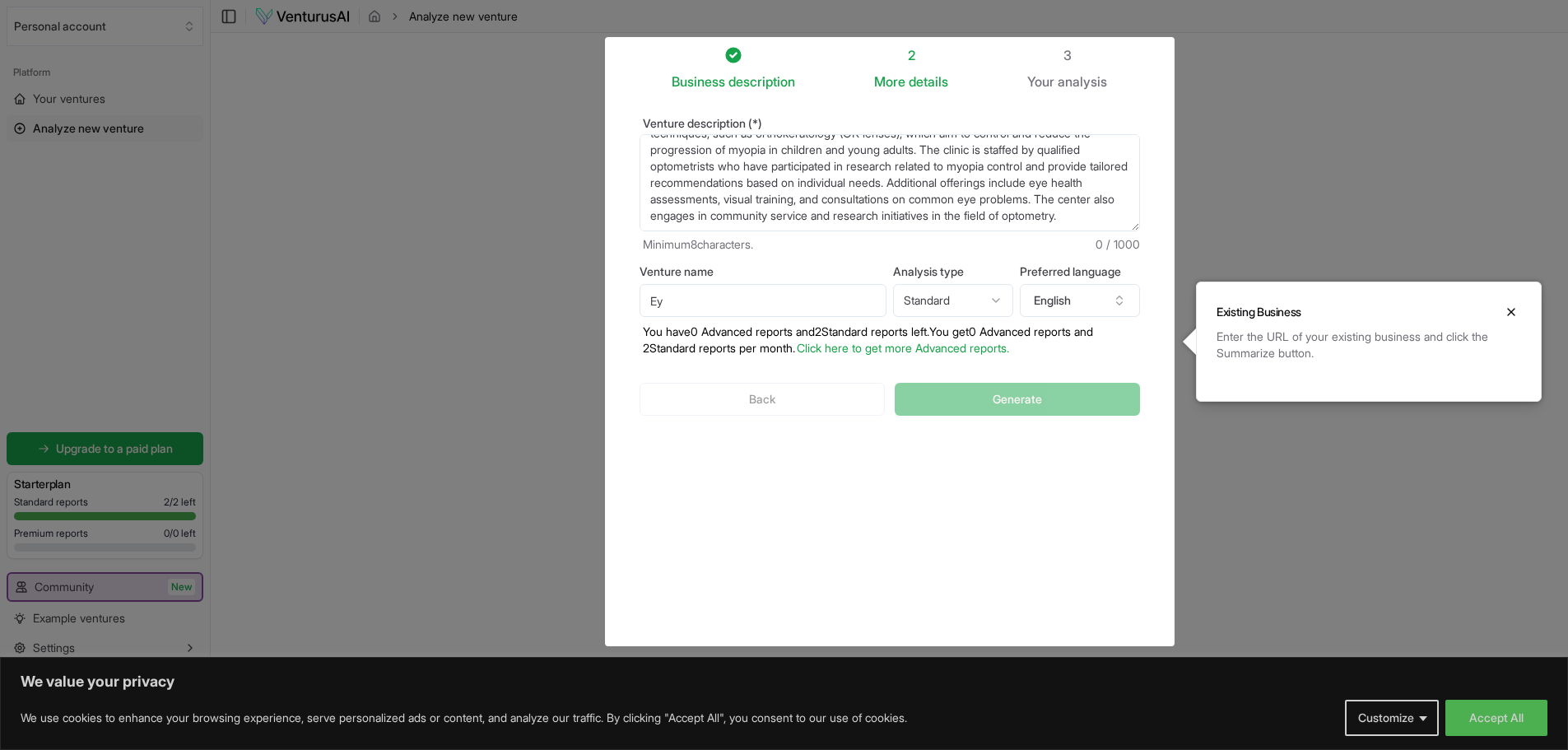 type on "E" 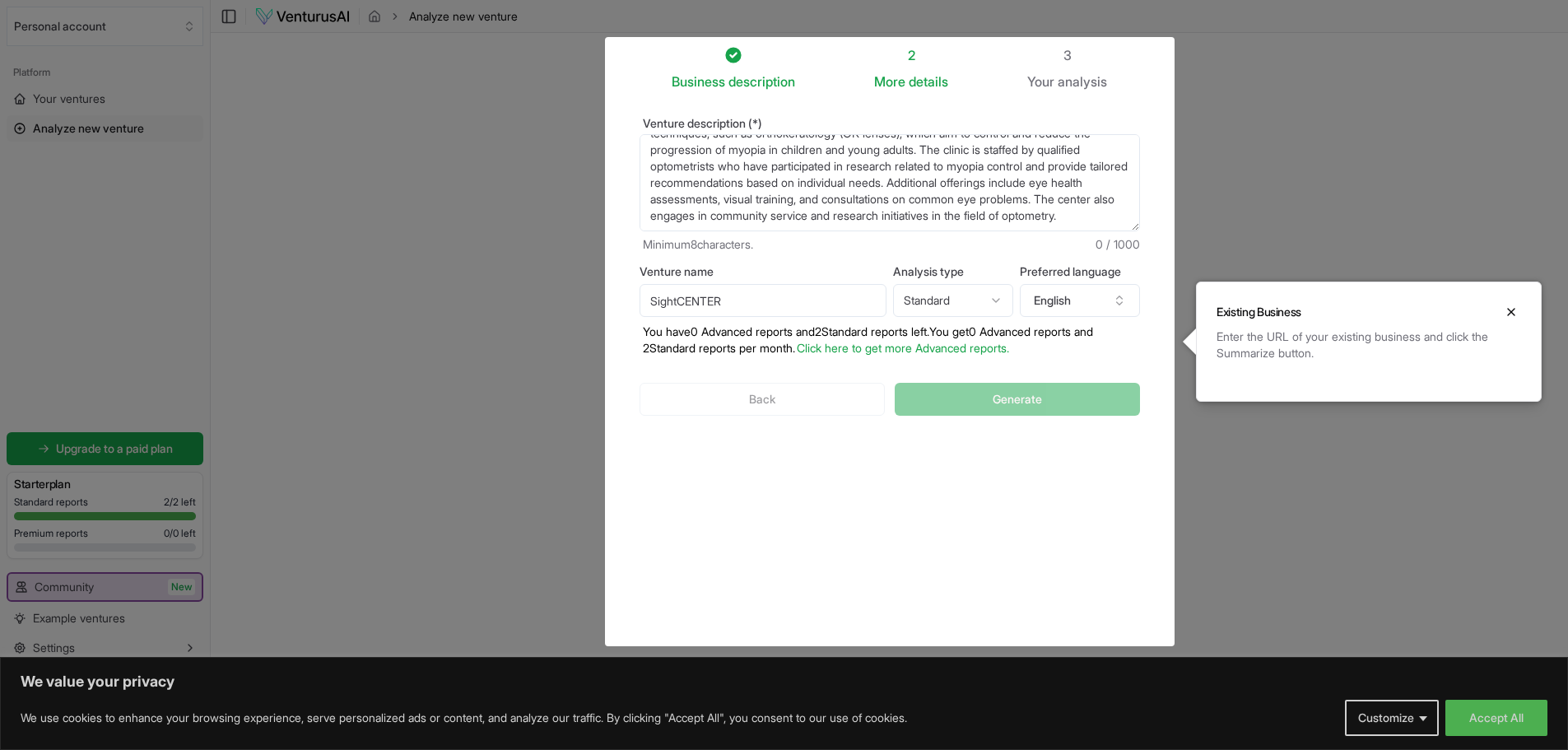 type on "SightCENTER" 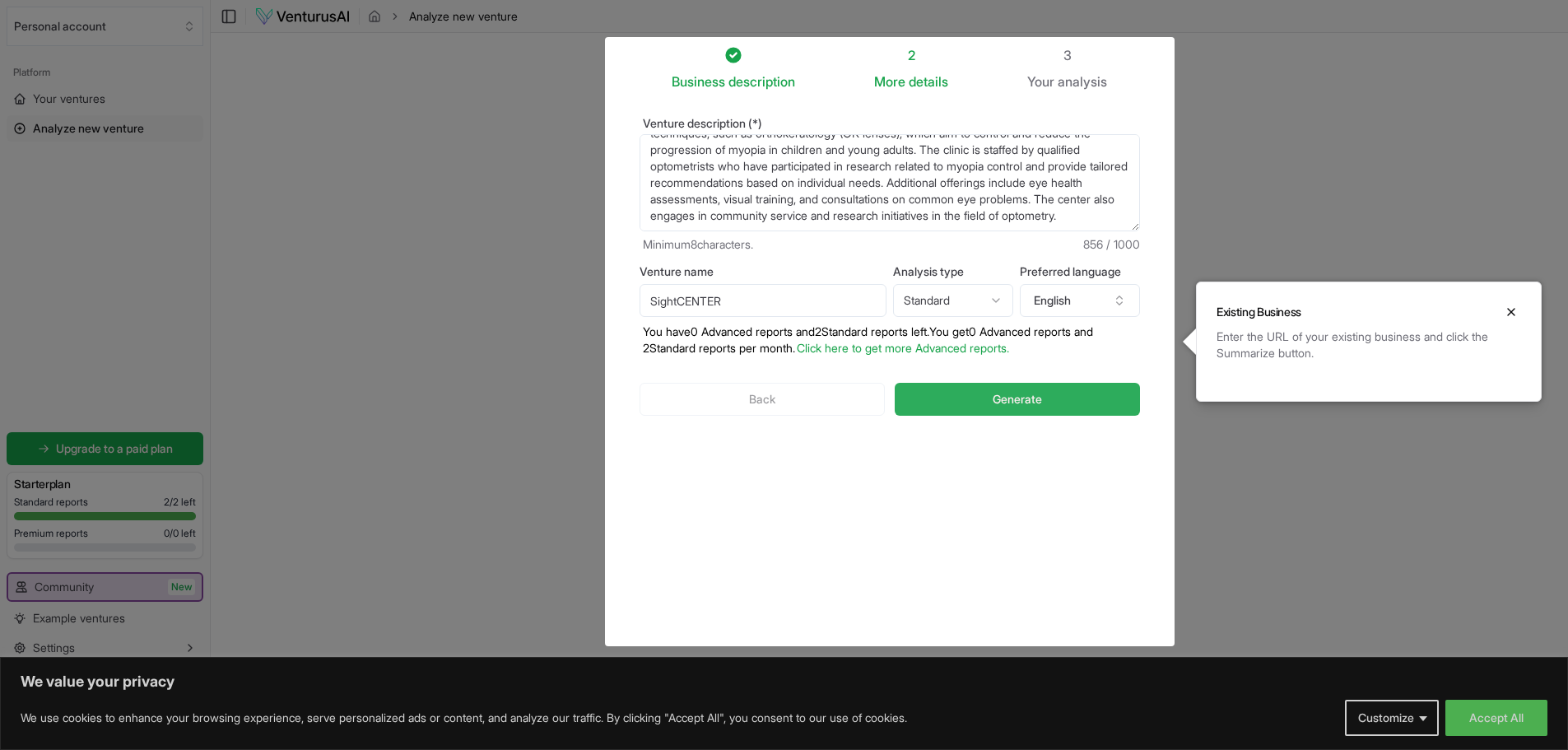 click on "Generate" at bounding box center (1017, 399) 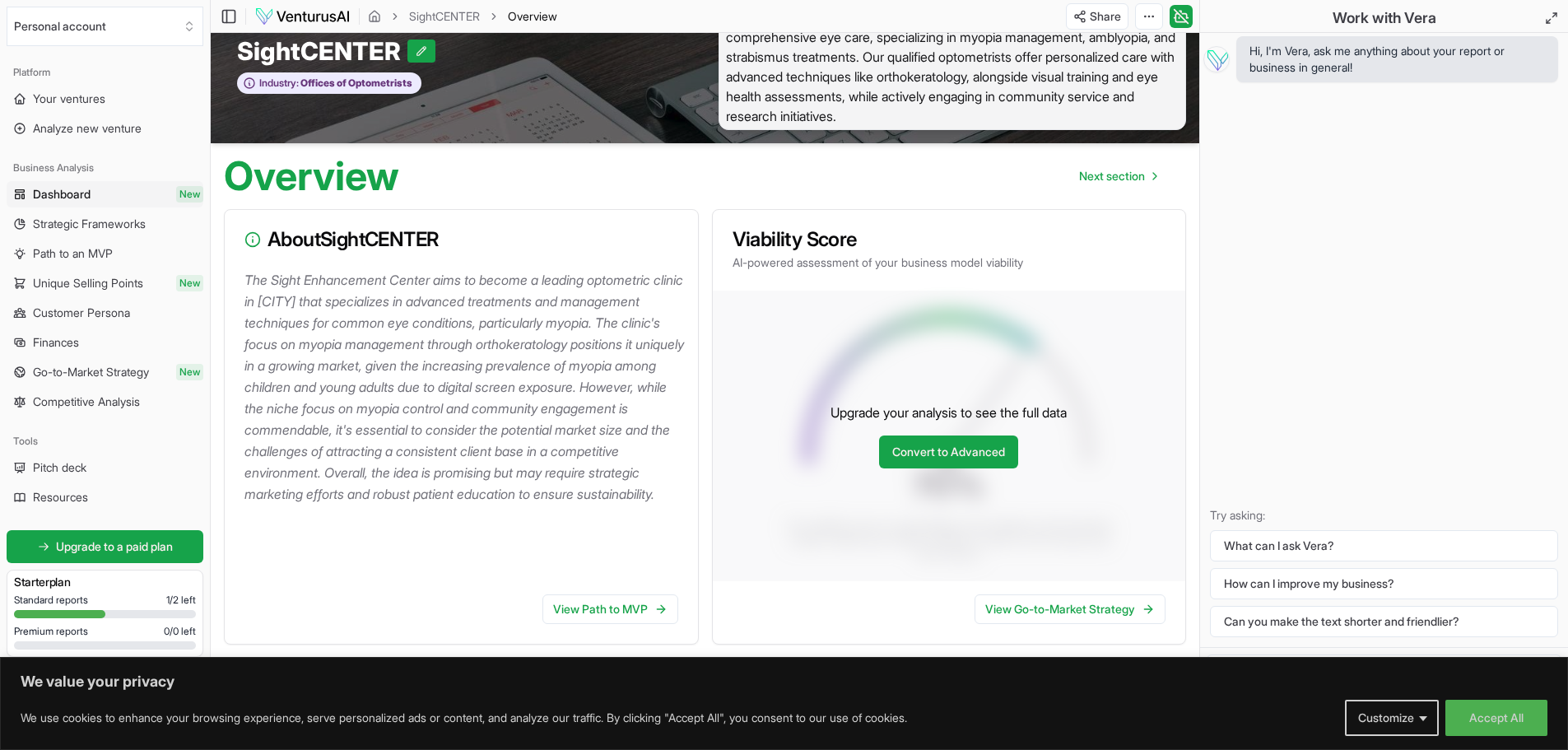 scroll, scrollTop: 537, scrollLeft: 0, axis: vertical 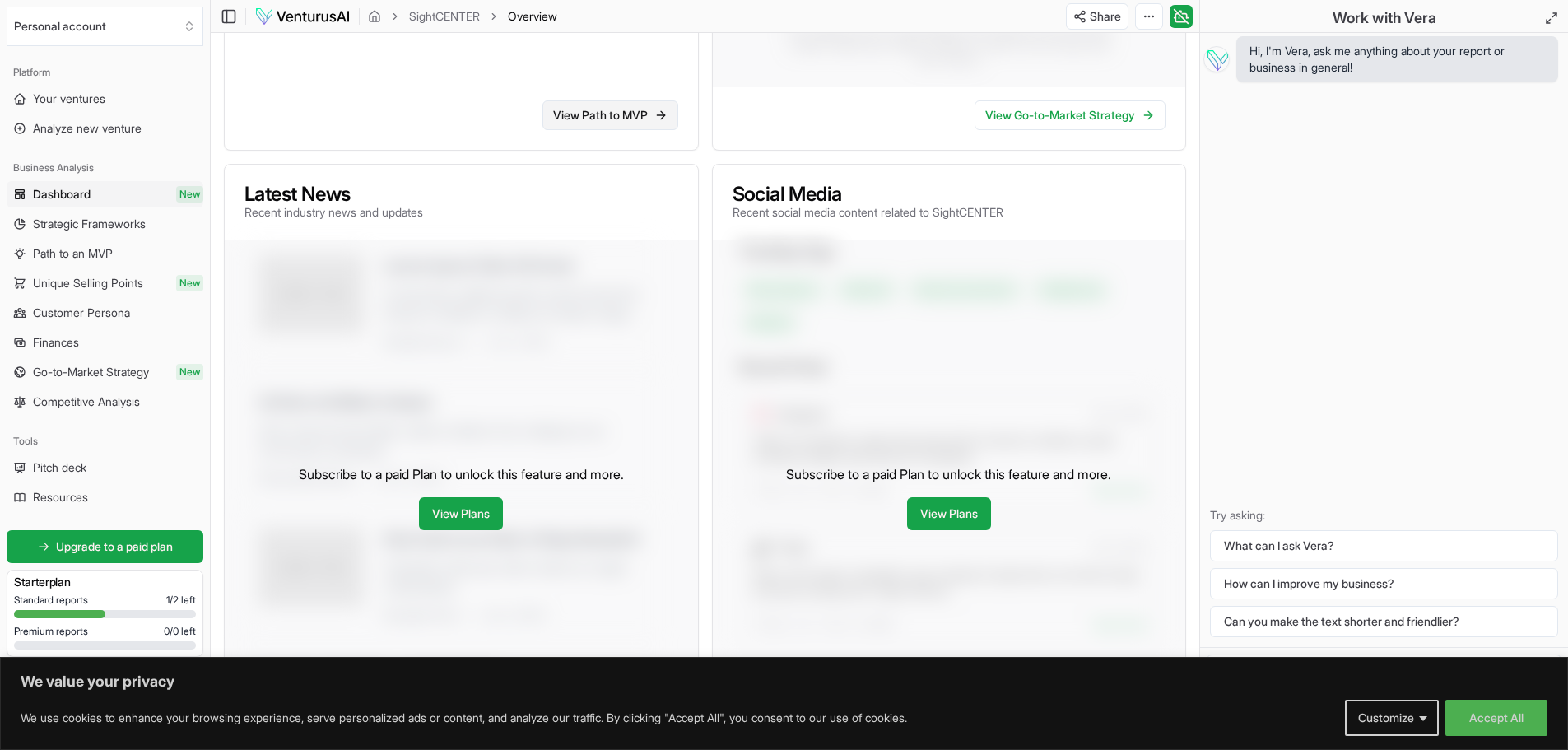 click on "View Path to MVP" at bounding box center [610, 115] 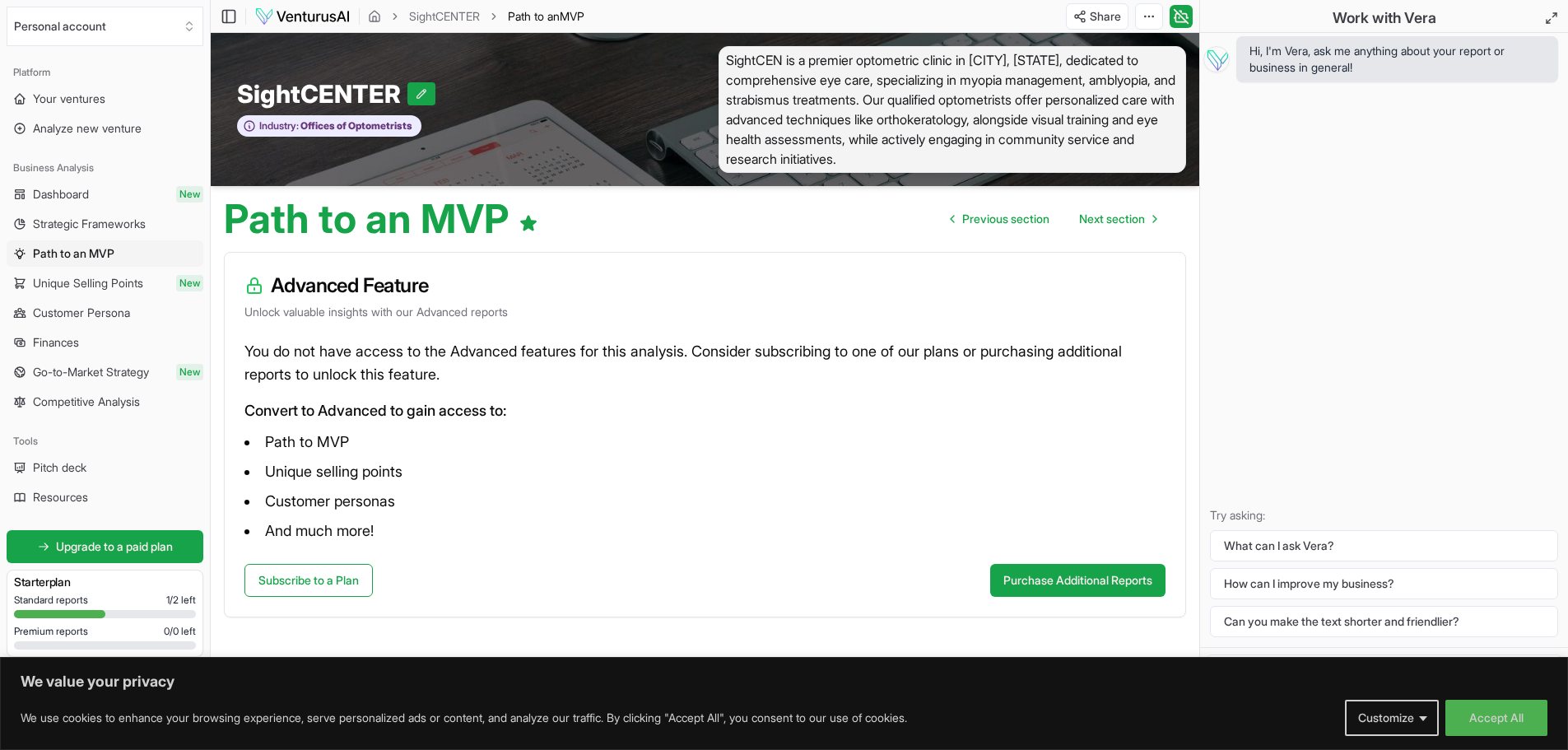 scroll, scrollTop: 1, scrollLeft: 0, axis: vertical 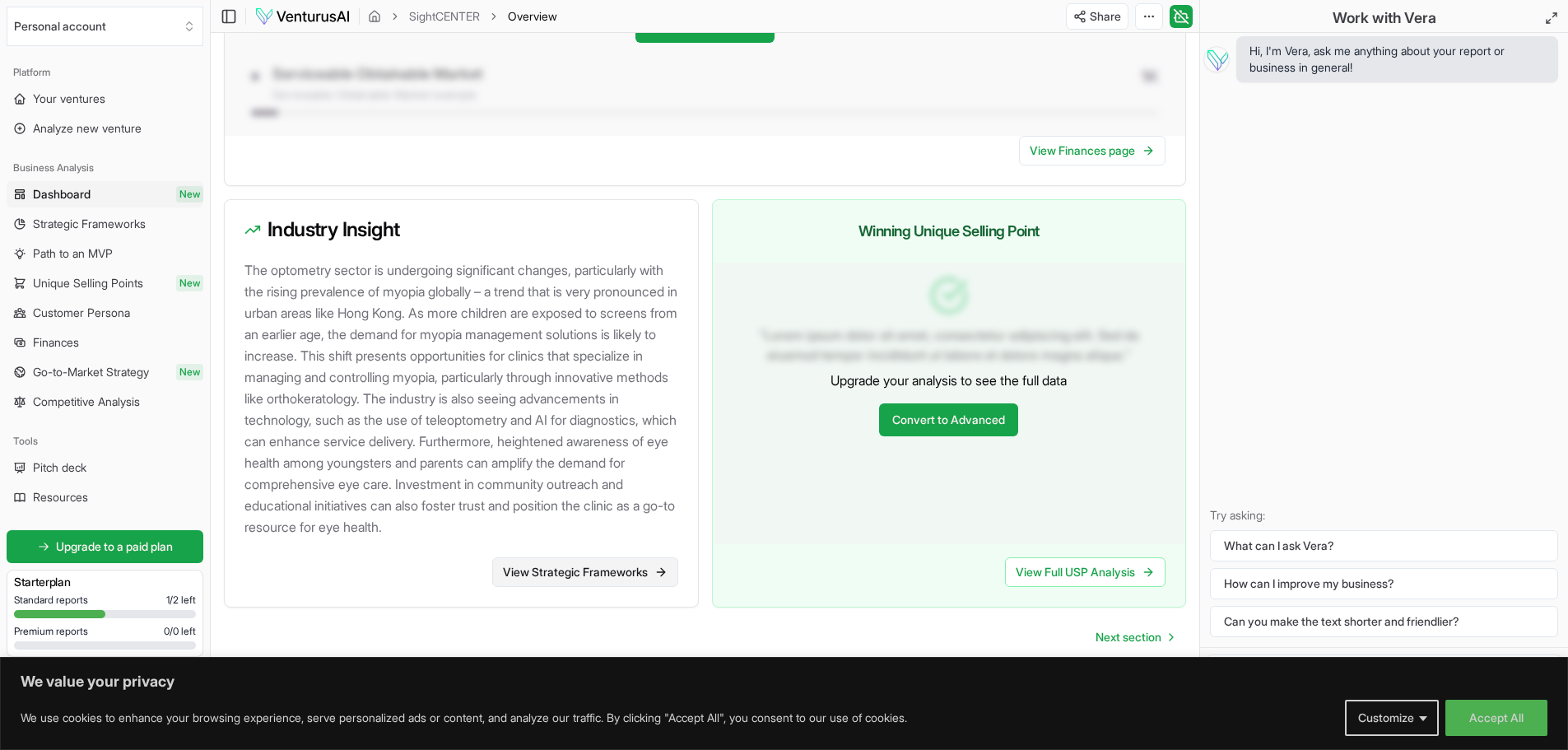 click on "View Strategic Frameworks" at bounding box center [585, 572] 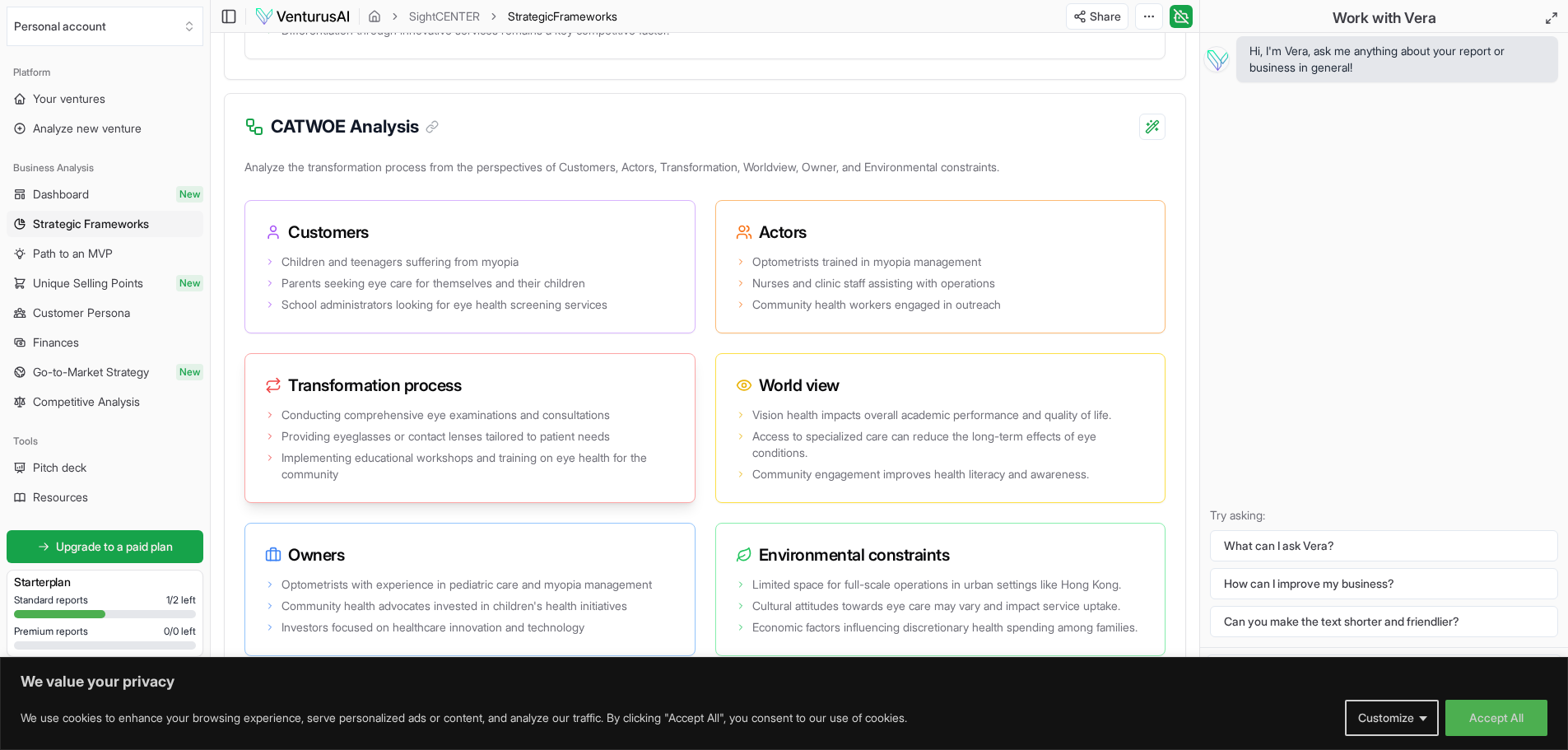 scroll, scrollTop: 3450, scrollLeft: 0, axis: vertical 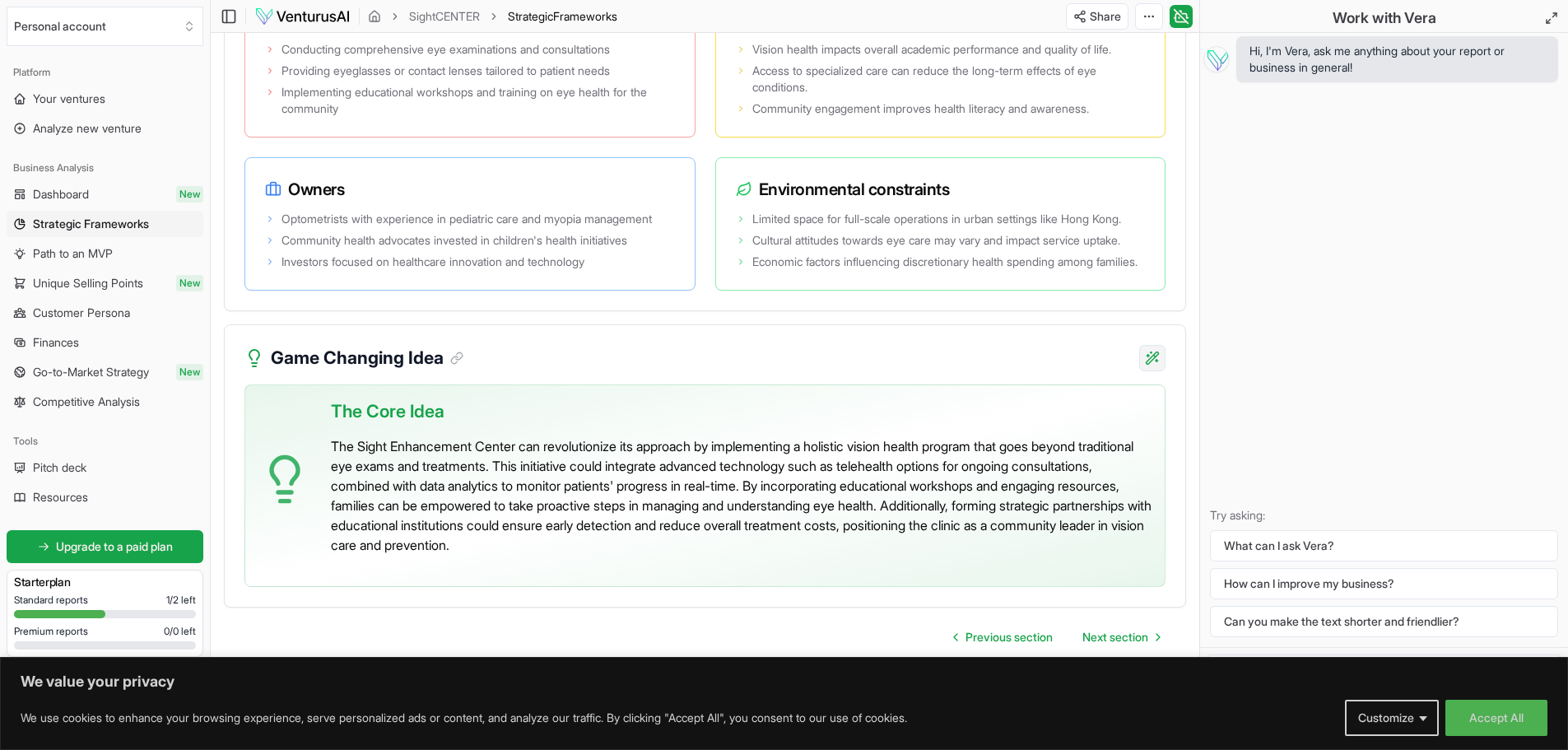 click on "We value your privacy We use cookies to enhance your browsing experience, serve personalized ads or content, and analyze our traffic. By clicking "Accept All", you consent to our use of cookies. Customize    Accept All Customize Consent Preferences   We use cookies to help you navigate efficiently and perform certain functions. You will find detailed information about all cookies under each consent category below. The cookies that are categorized as "Necessary" are stored on your browser as they are essential for enabling the basic functionalities of the site. ...  Show more Necessary Always Active Necessary cookies are required to enable the basic features of this site, such as providing secure log-in or adjusting your consent preferences. These cookies do not store any personally identifiable data. Cookie cookieyes-consent Duration 1 year Description Cookie __cf_bm Duration 1 hour Description This cookie, set by Cloudflare, is used to support Cloudflare Bot Management.  Cookie _cfuvid Duration session lidc" at bounding box center [784, -2955] 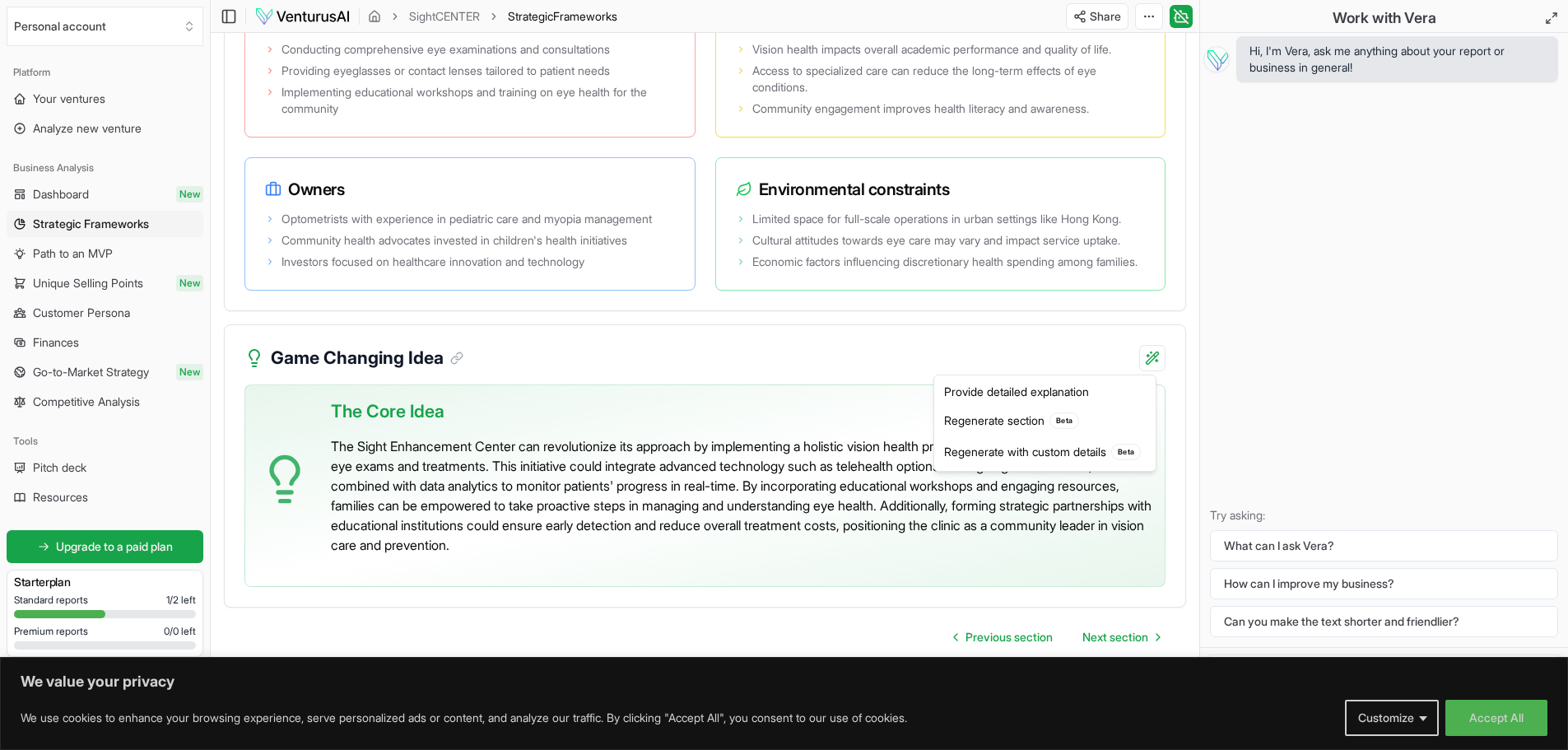 click on "We value your privacy We use cookies to enhance your browsing experience, serve personalized ads or content, and analyze our traffic. By clicking "Accept All", you consent to our use of cookies. Customize    Accept All Customize Consent Preferences   We use cookies to help you navigate efficiently and perform certain functions. You will find detailed information about all cookies under each consent category below. The cookies that are categorized as "Necessary" are stored on your browser as they are essential for enabling the basic functionalities of the site. ...  Show more Necessary Always Active Necessary cookies are required to enable the basic features of this site, such as providing secure log-in or adjusting your consent preferences. These cookies do not store any personally identifiable data. Cookie cookieyes-consent Duration 1 year Description Cookie __cf_bm Duration 1 hour Description This cookie, set by Cloudflare, is used to support Cloudflare Bot Management.  Cookie _cfuvid Duration session lidc" at bounding box center [784, -2955] 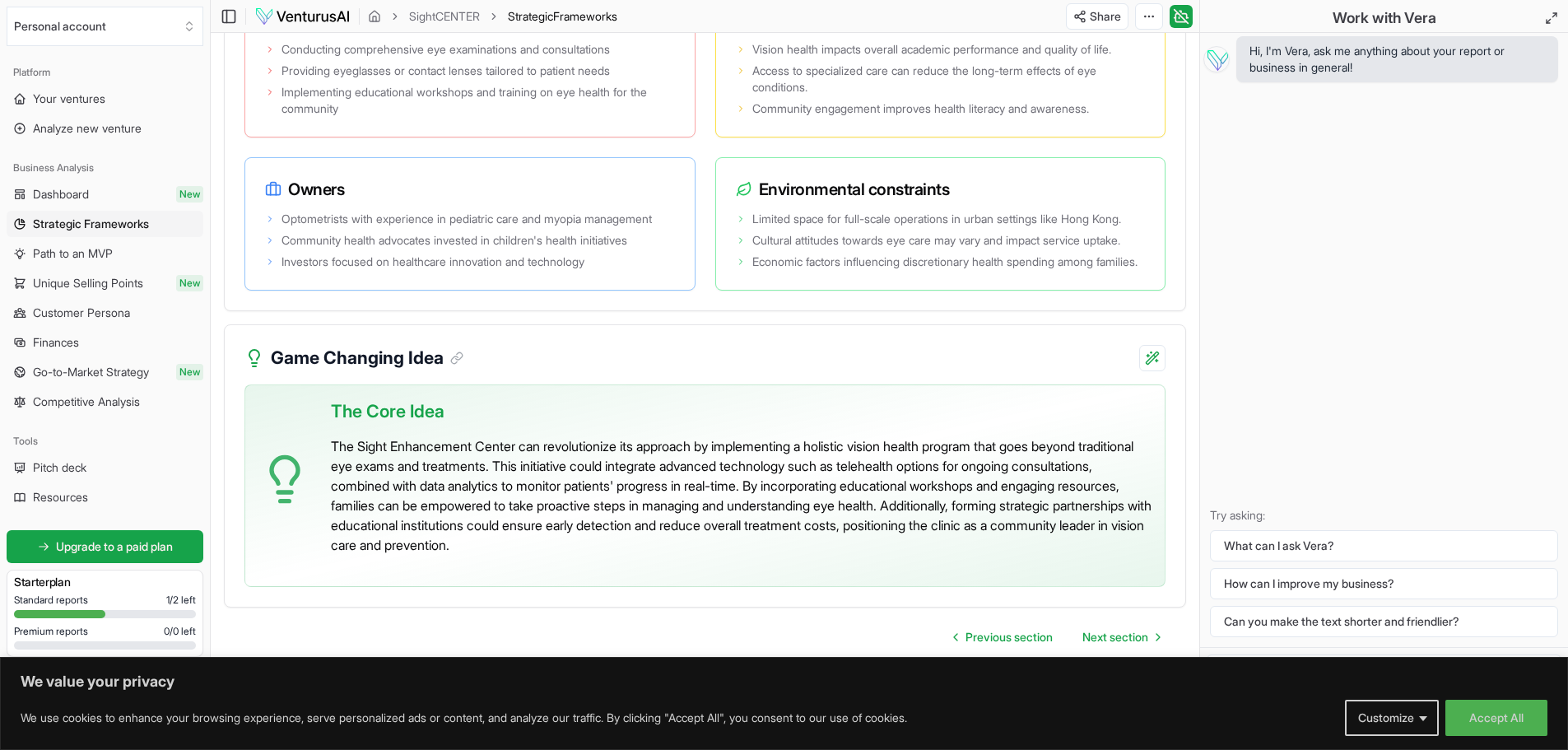 scroll, scrollTop: 2956, scrollLeft: 0, axis: vertical 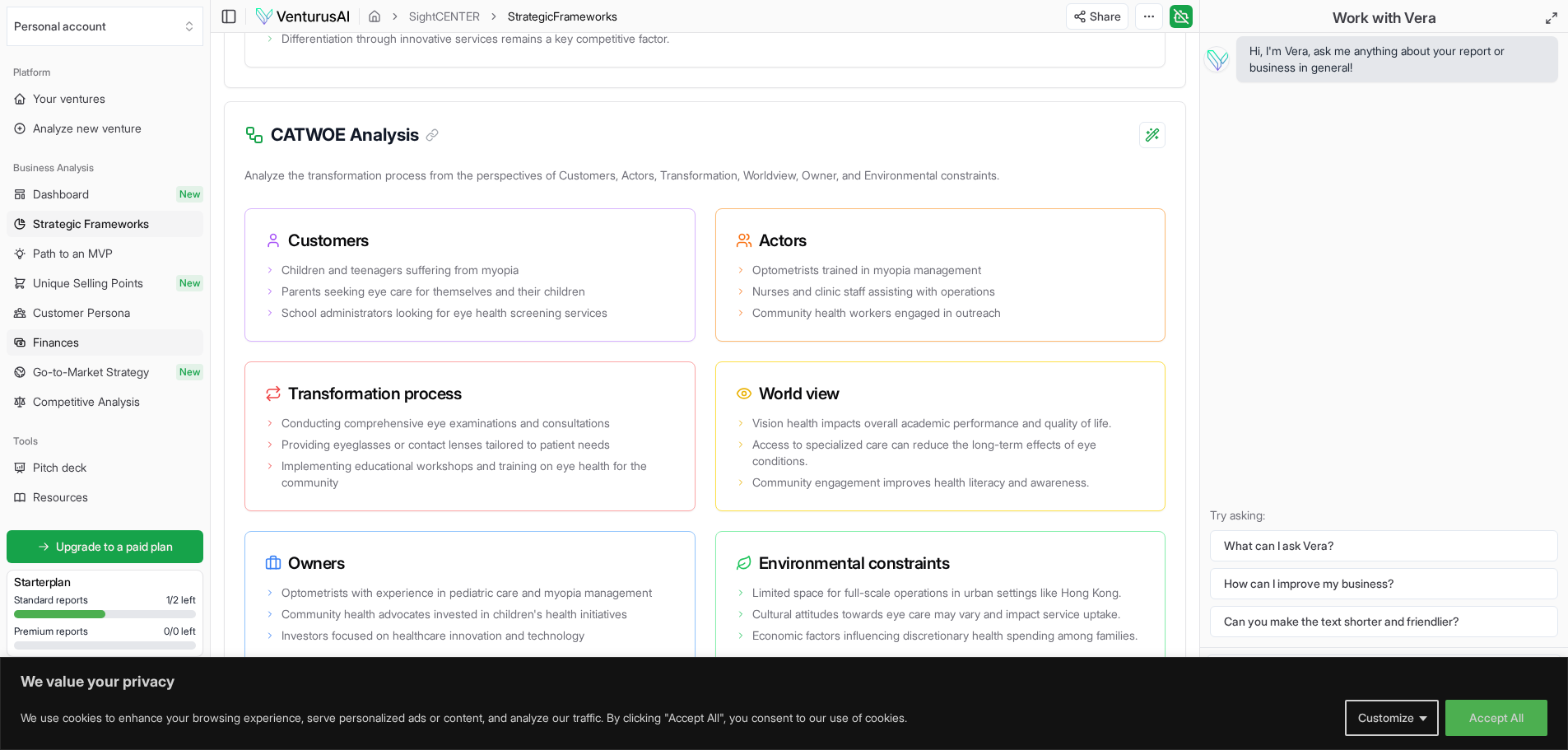 click on "Finances" at bounding box center [105, 342] 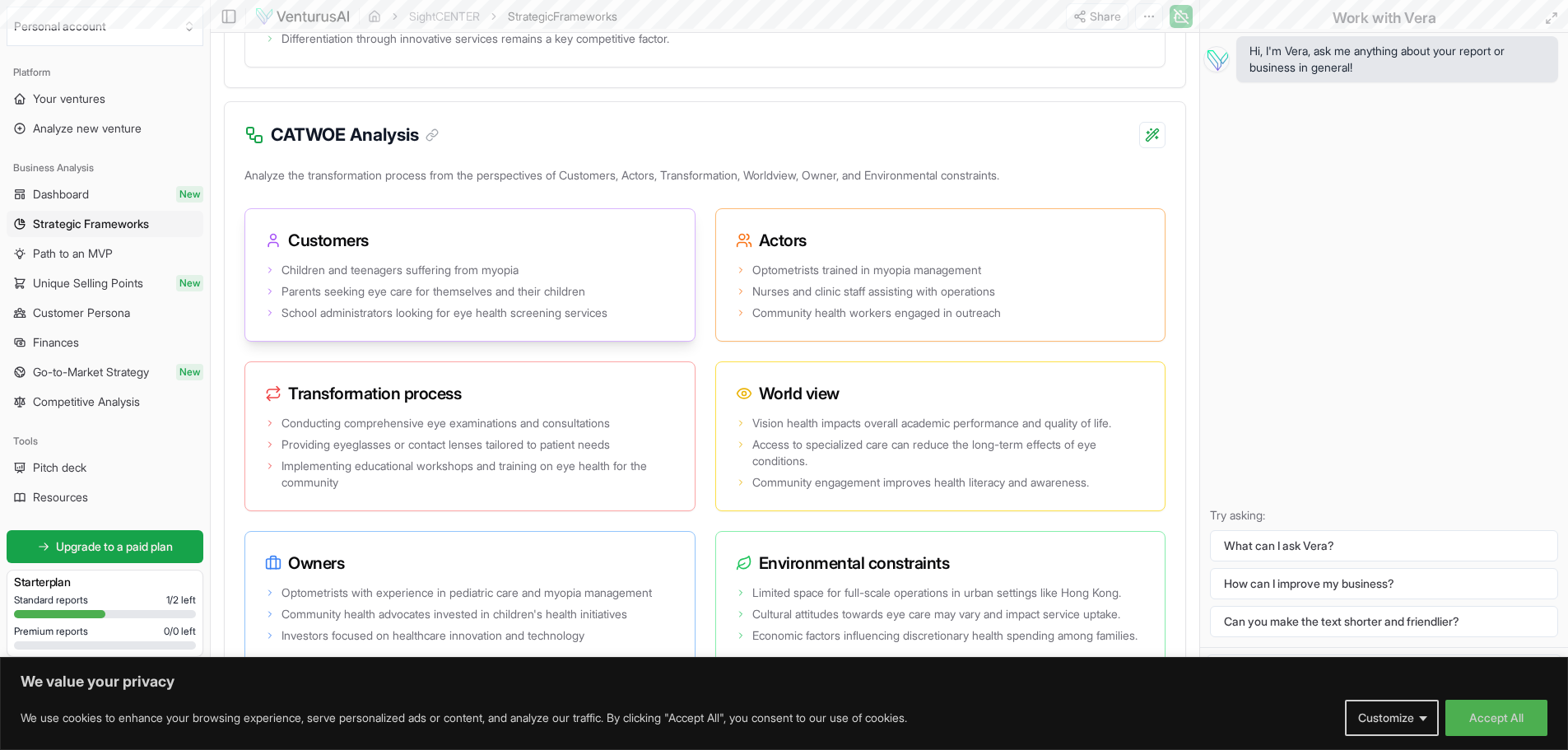 scroll, scrollTop: 0, scrollLeft: 0, axis: both 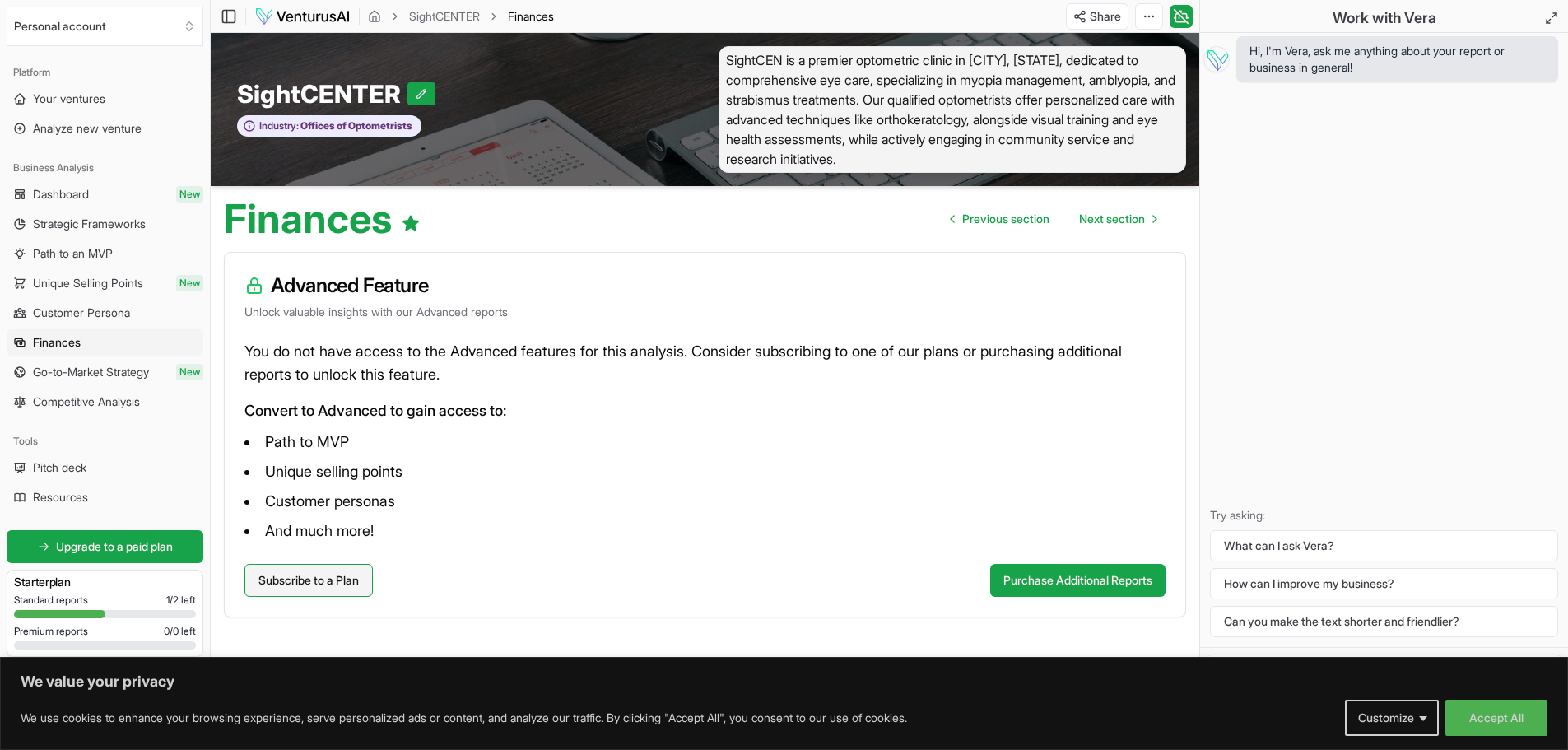 click on "Subscribe to a Plan" at bounding box center [309, 580] 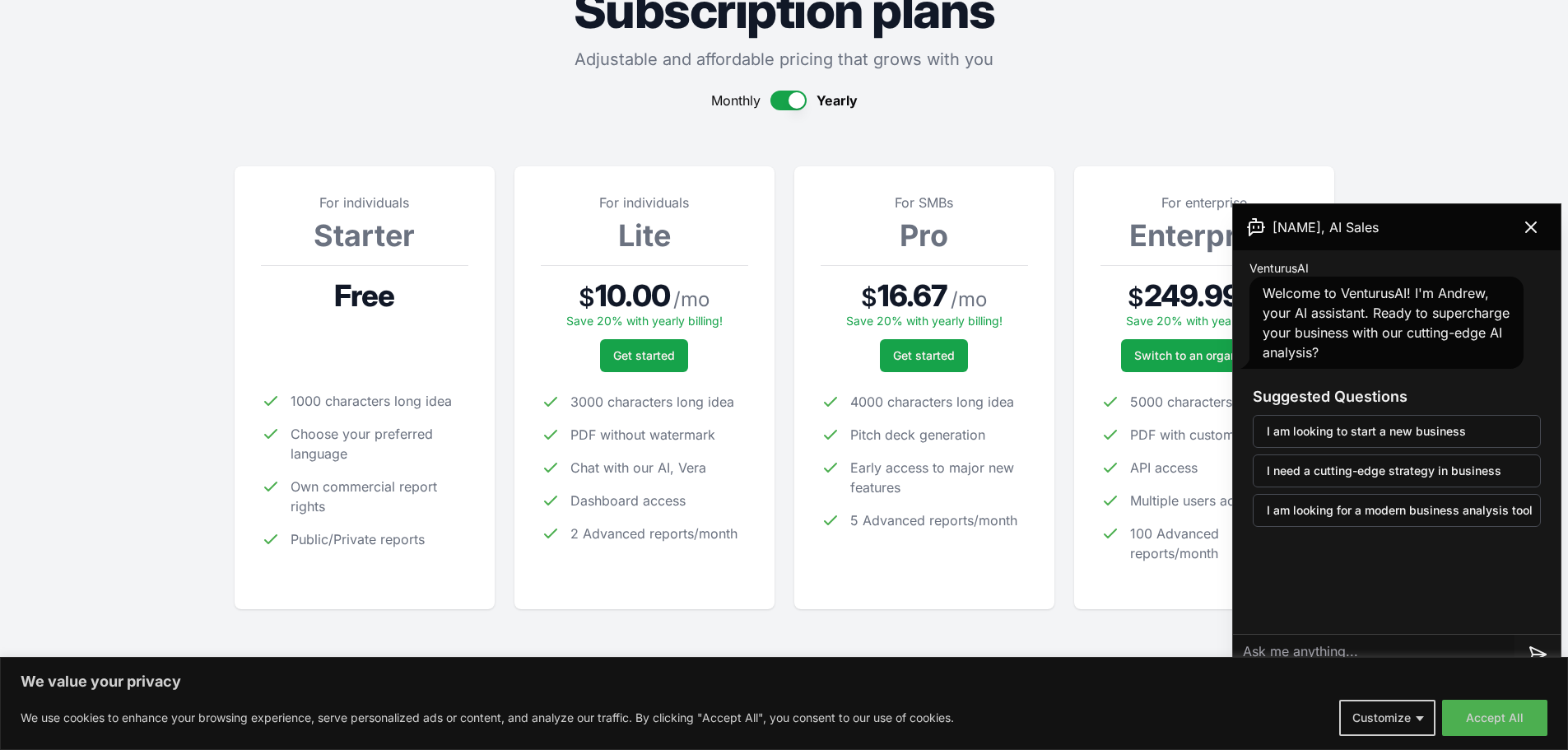 scroll, scrollTop: 0, scrollLeft: 0, axis: both 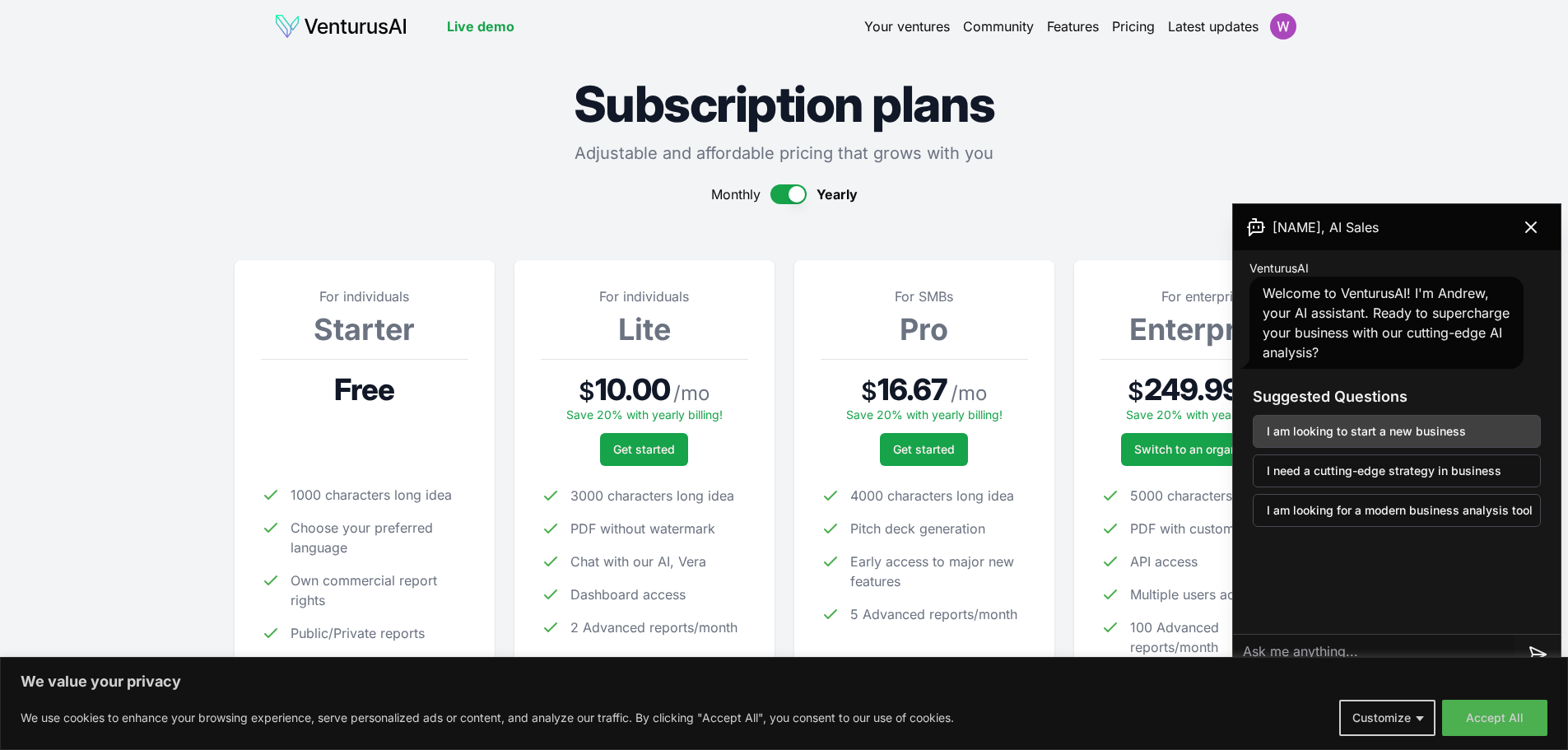 click on "I am looking to start a new business" at bounding box center [1397, 431] 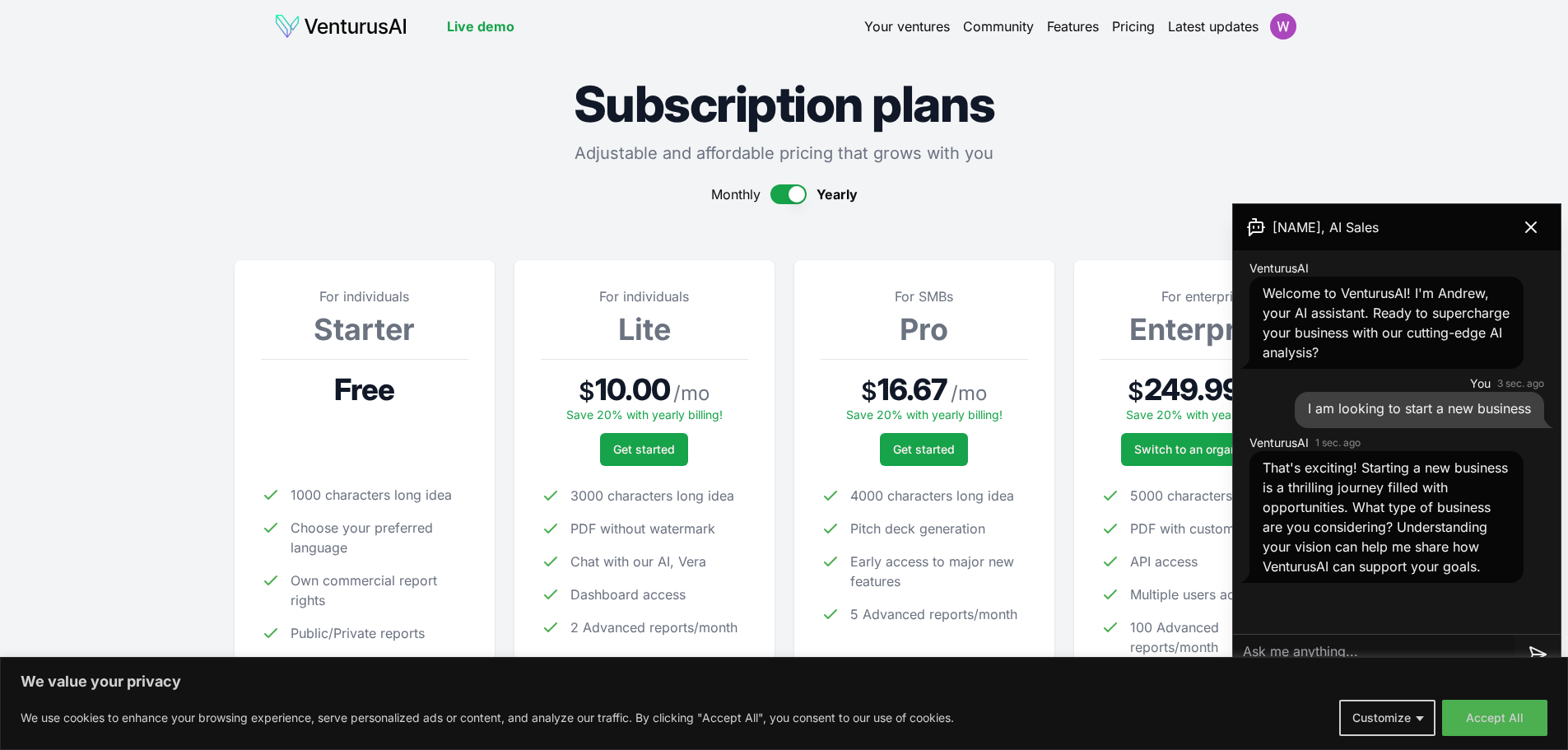 click at bounding box center [1374, 655] 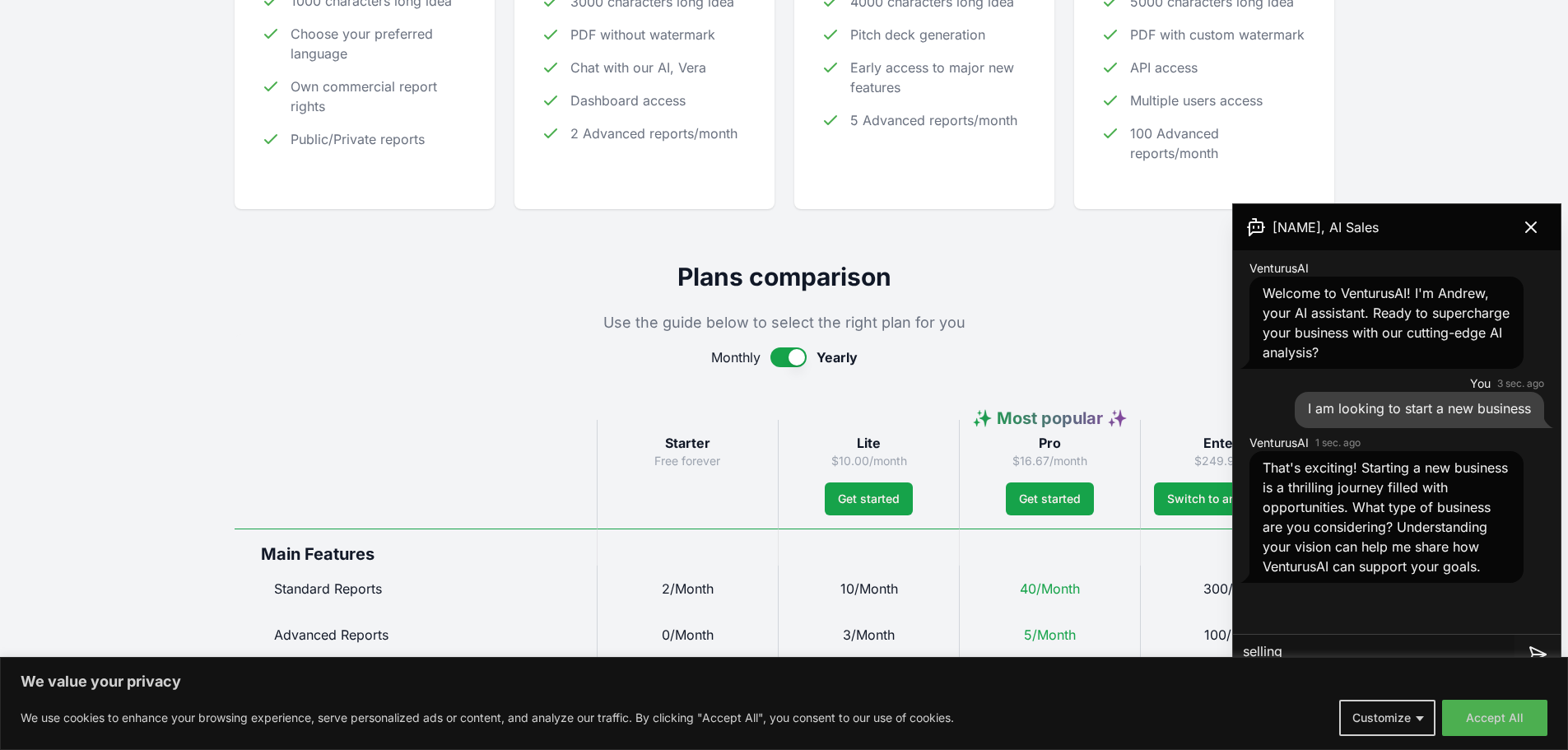 paste on "PDF Starter Kit" 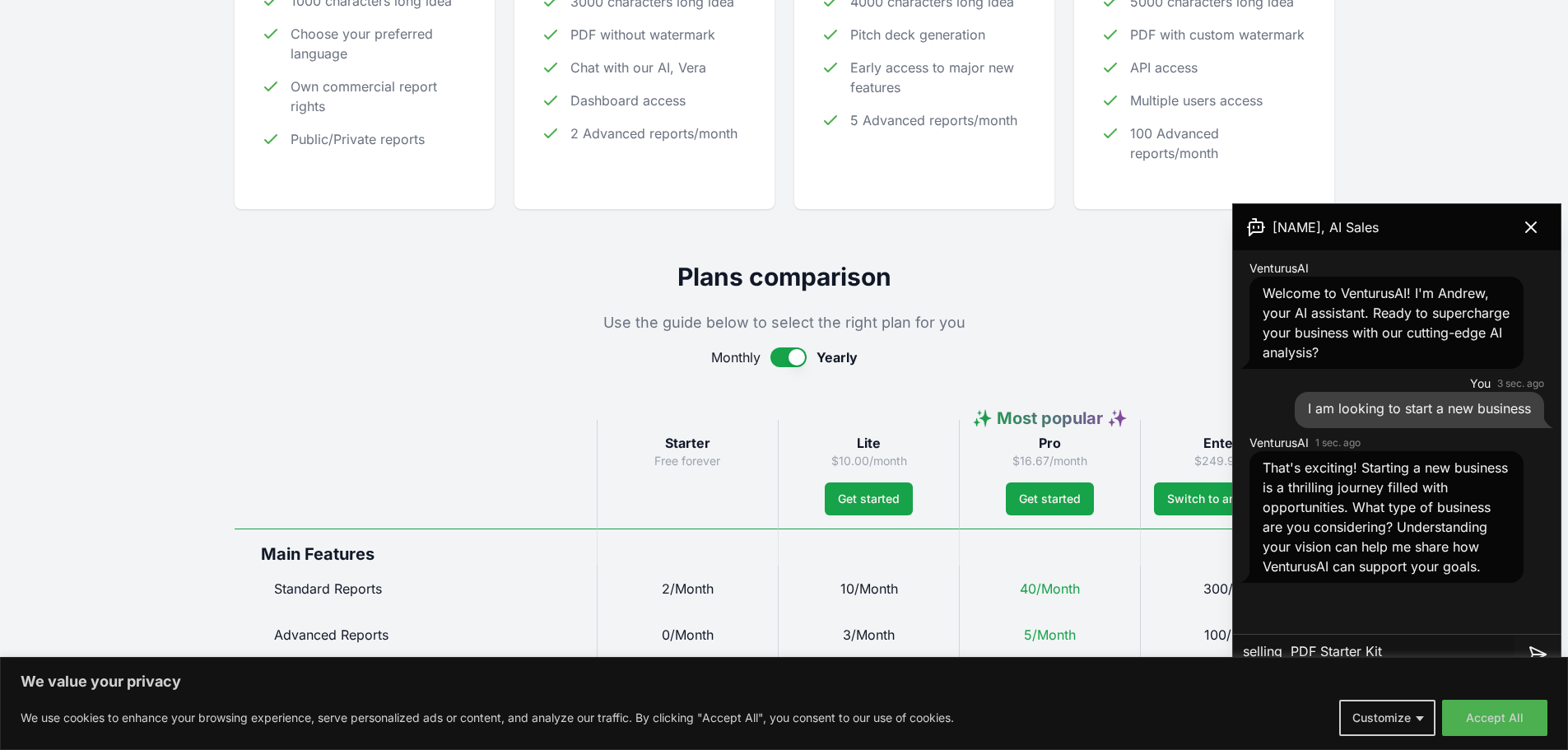 drag, startPoint x: 1390, startPoint y: 655, endPoint x: 1286, endPoint y: 646, distance: 104.3887 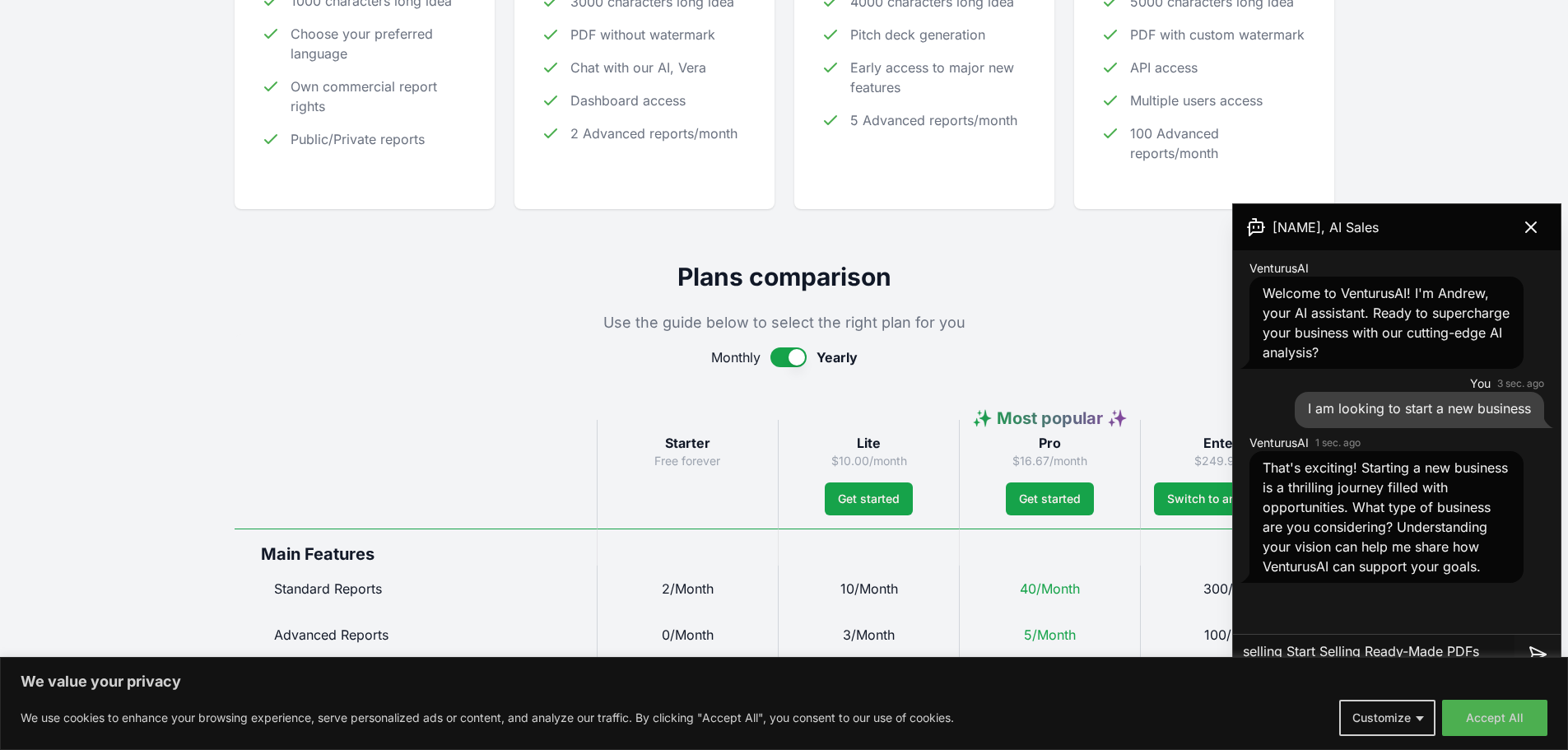 drag, startPoint x: 1317, startPoint y: 653, endPoint x: 1173, endPoint y: 655, distance: 144.01389 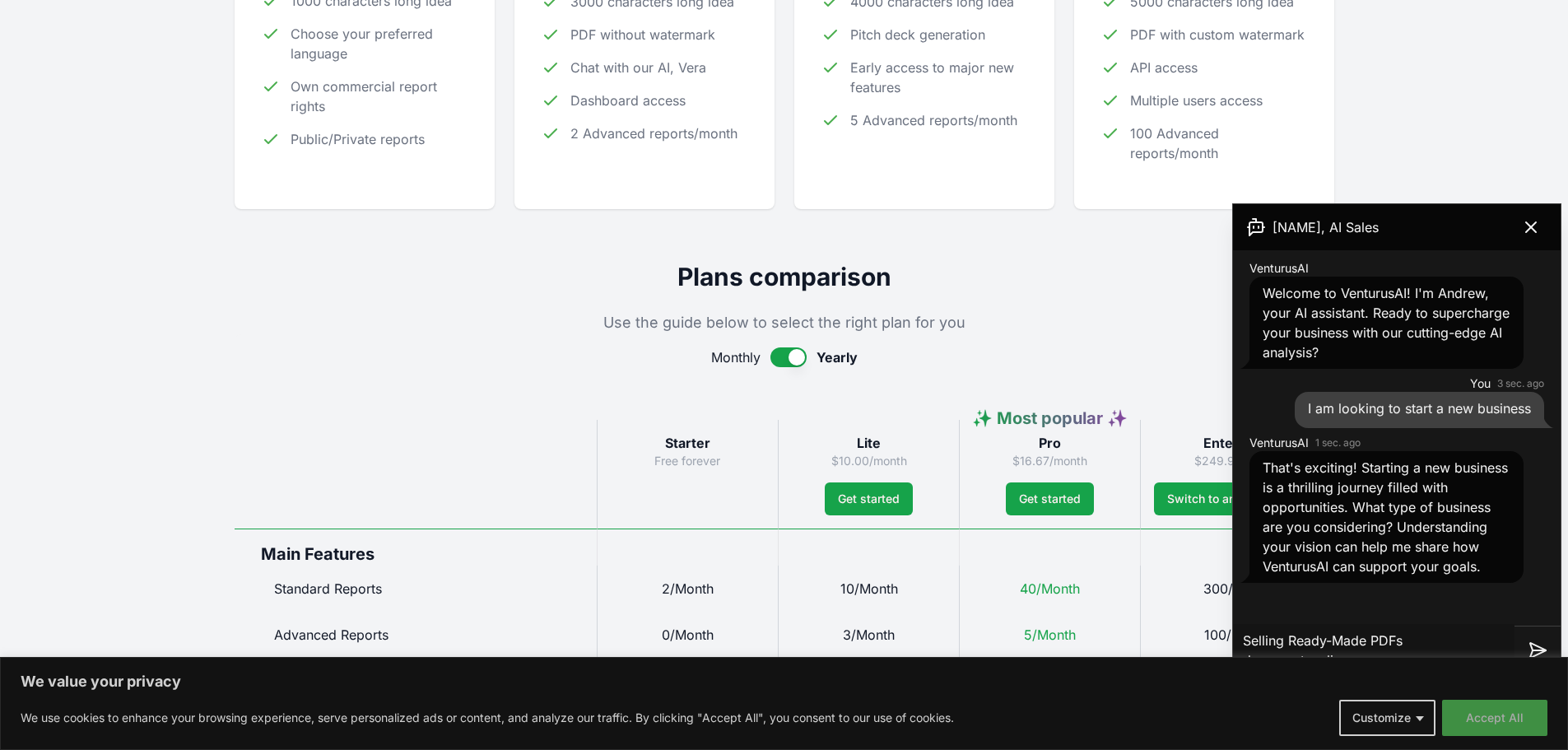 click on "Accept All" at bounding box center (1495, 718) 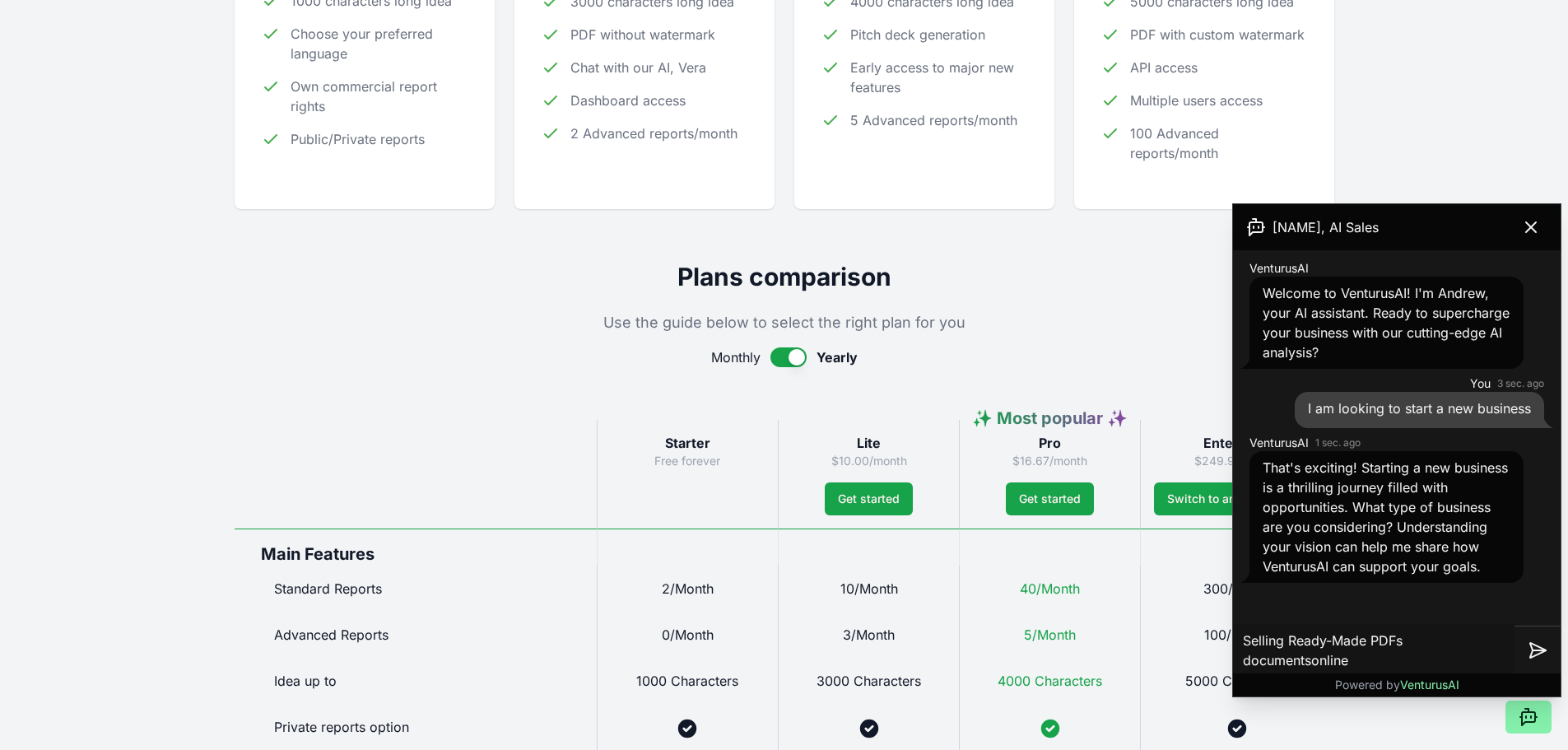 click on "Selling Ready-Made PDFs documentsonline" at bounding box center (1374, 650) 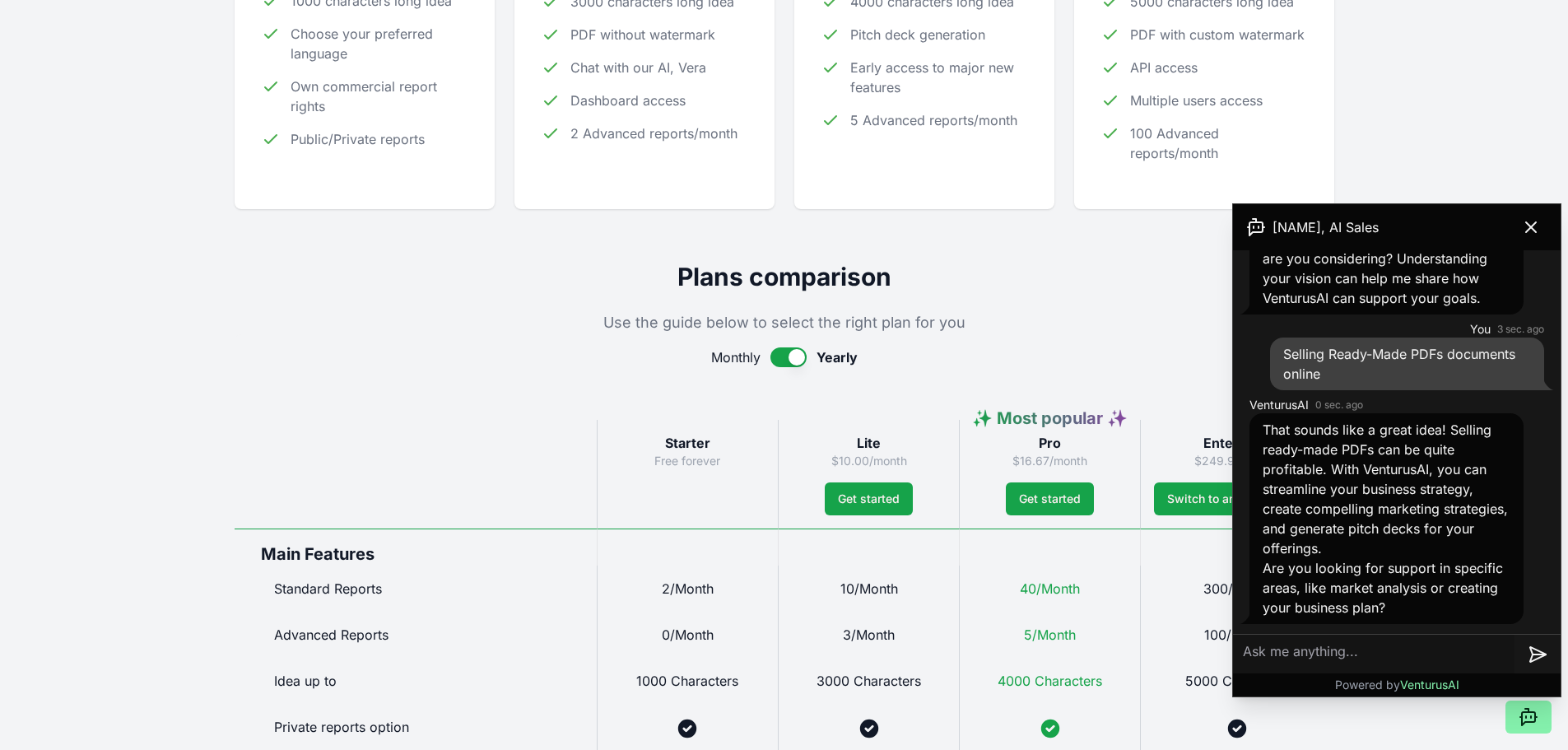 scroll, scrollTop: 288, scrollLeft: 0, axis: vertical 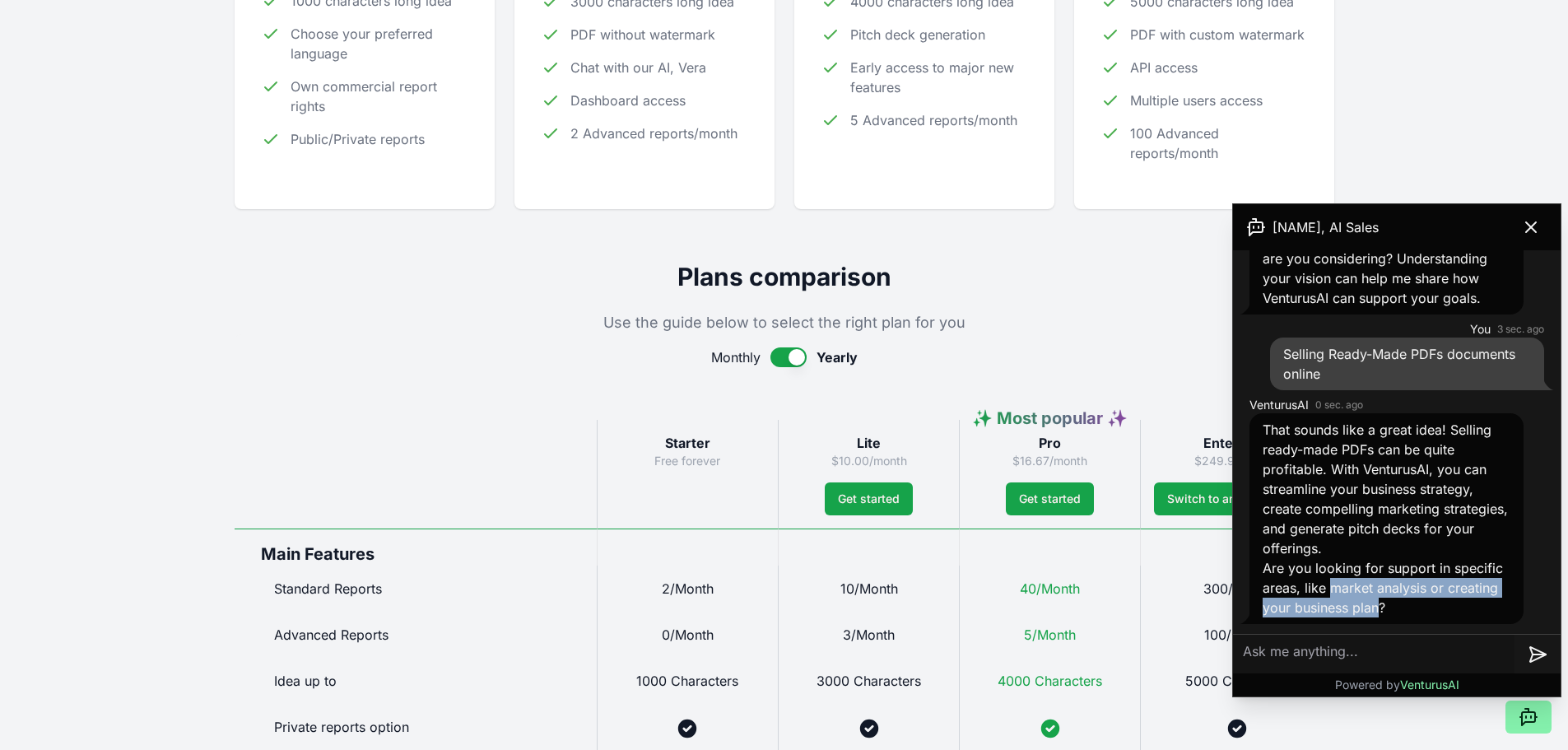 drag, startPoint x: 1381, startPoint y: 585, endPoint x: 1437, endPoint y: 616, distance: 64.00781 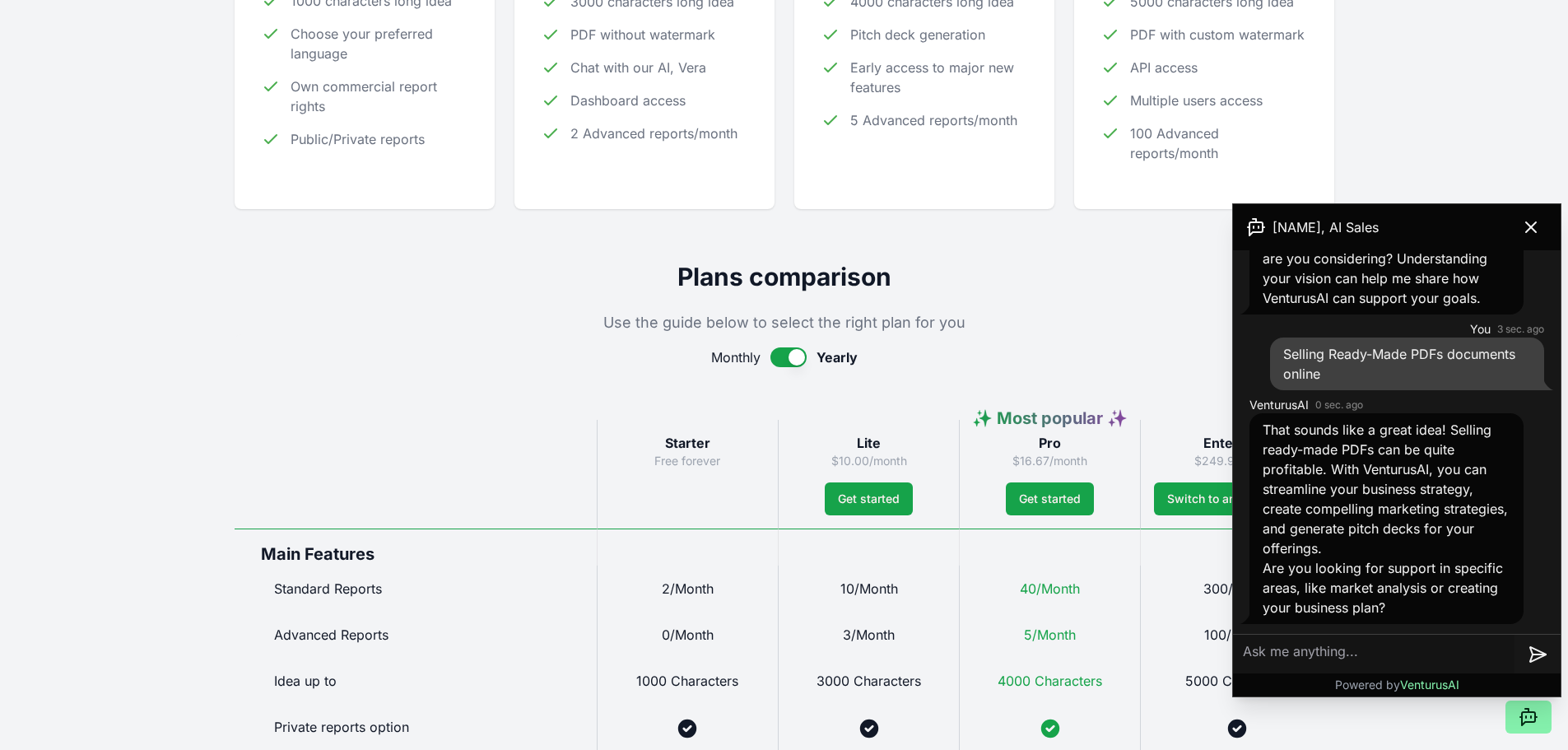 click at bounding box center [1374, 655] 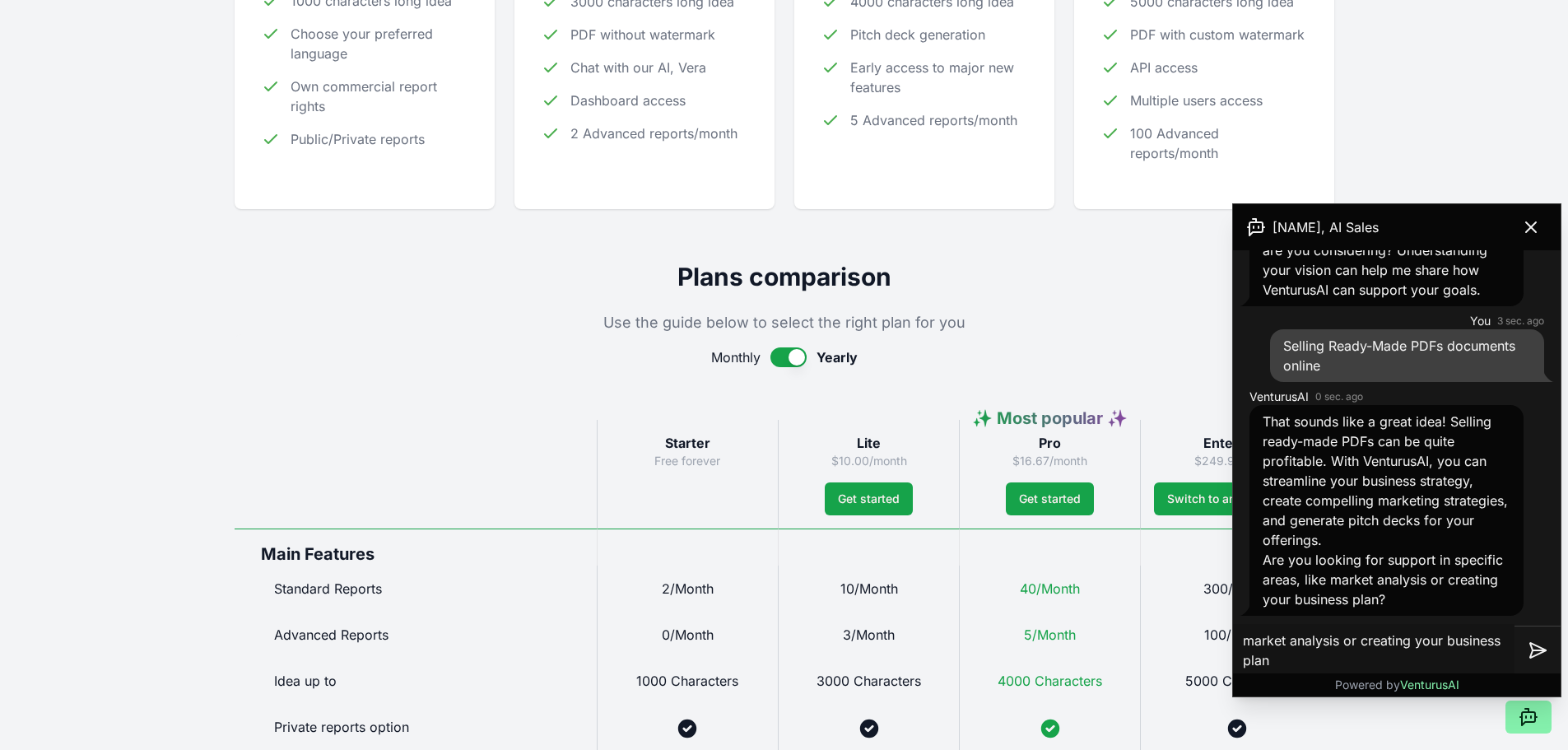 click on "market analysis or creating your business plan" at bounding box center (1374, 650) 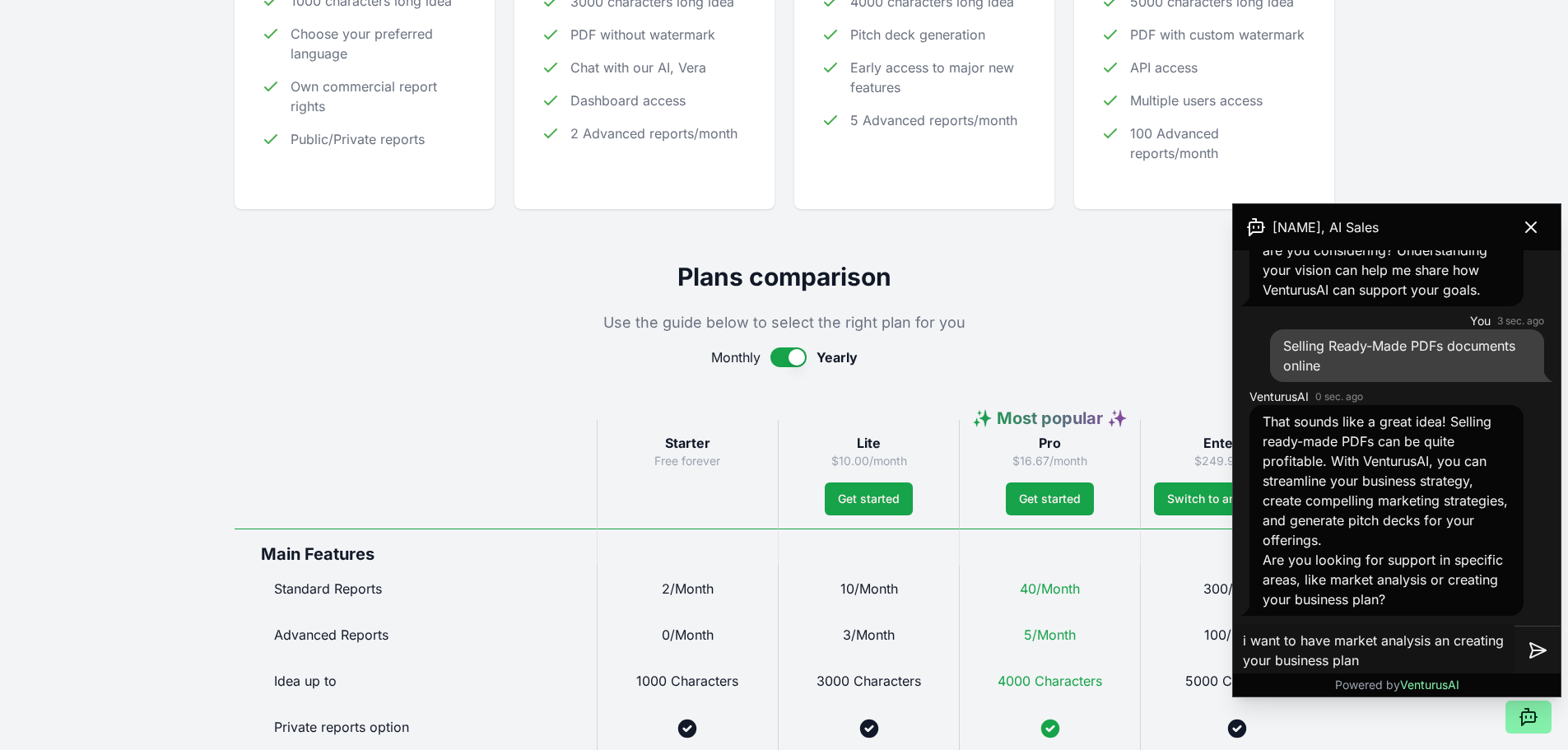 type on "i want to have market analysis and creating your business plan" 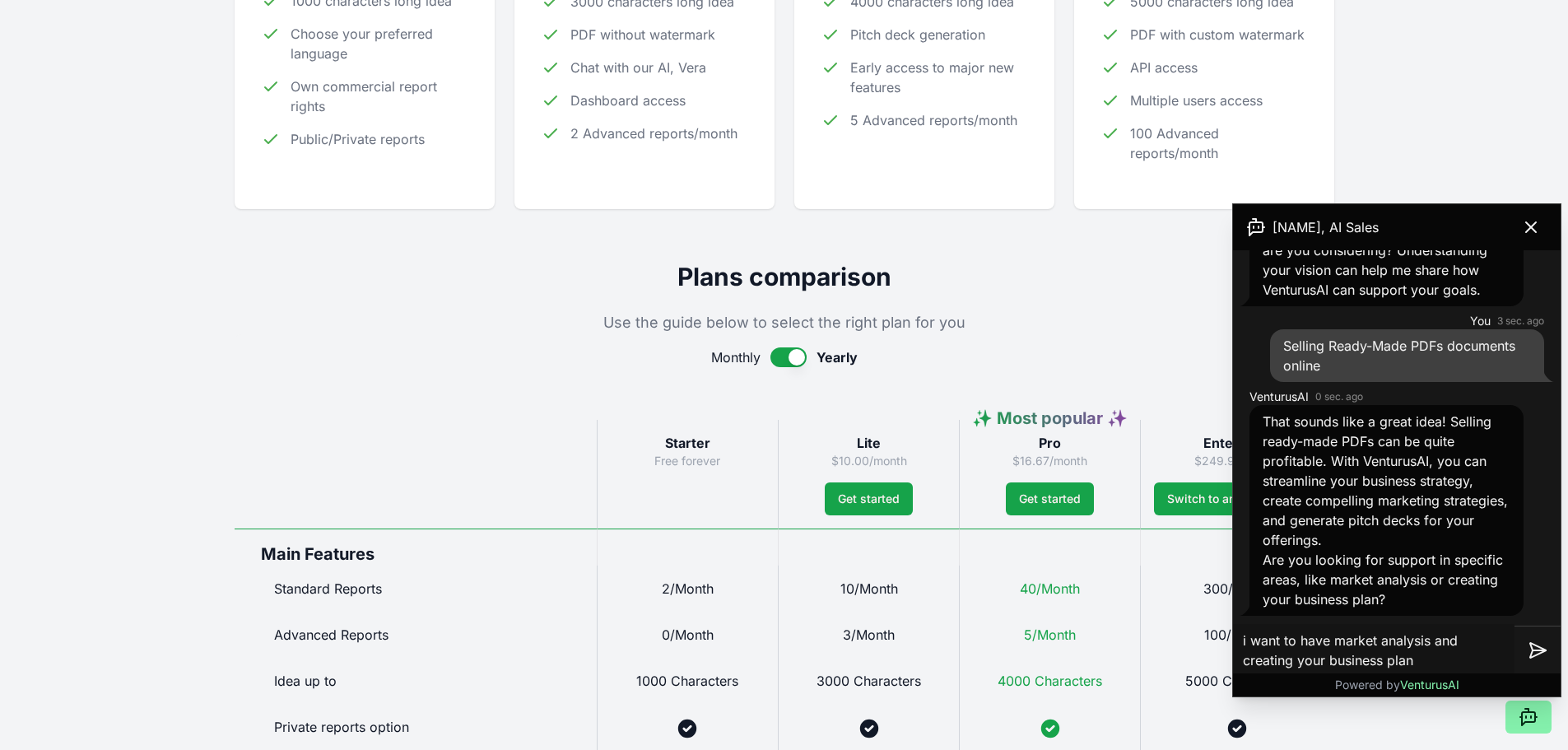 type 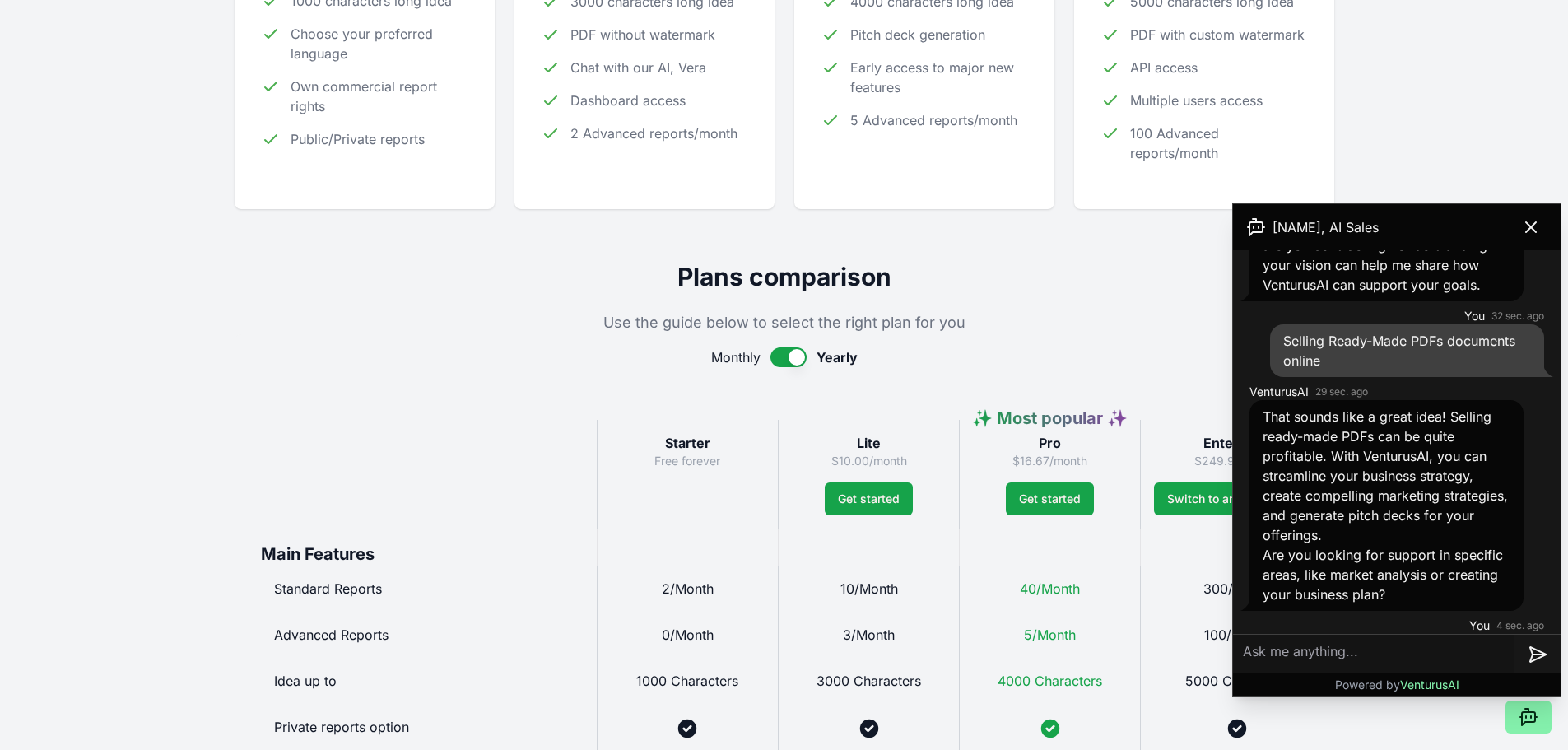 scroll, scrollTop: 776, scrollLeft: 0, axis: vertical 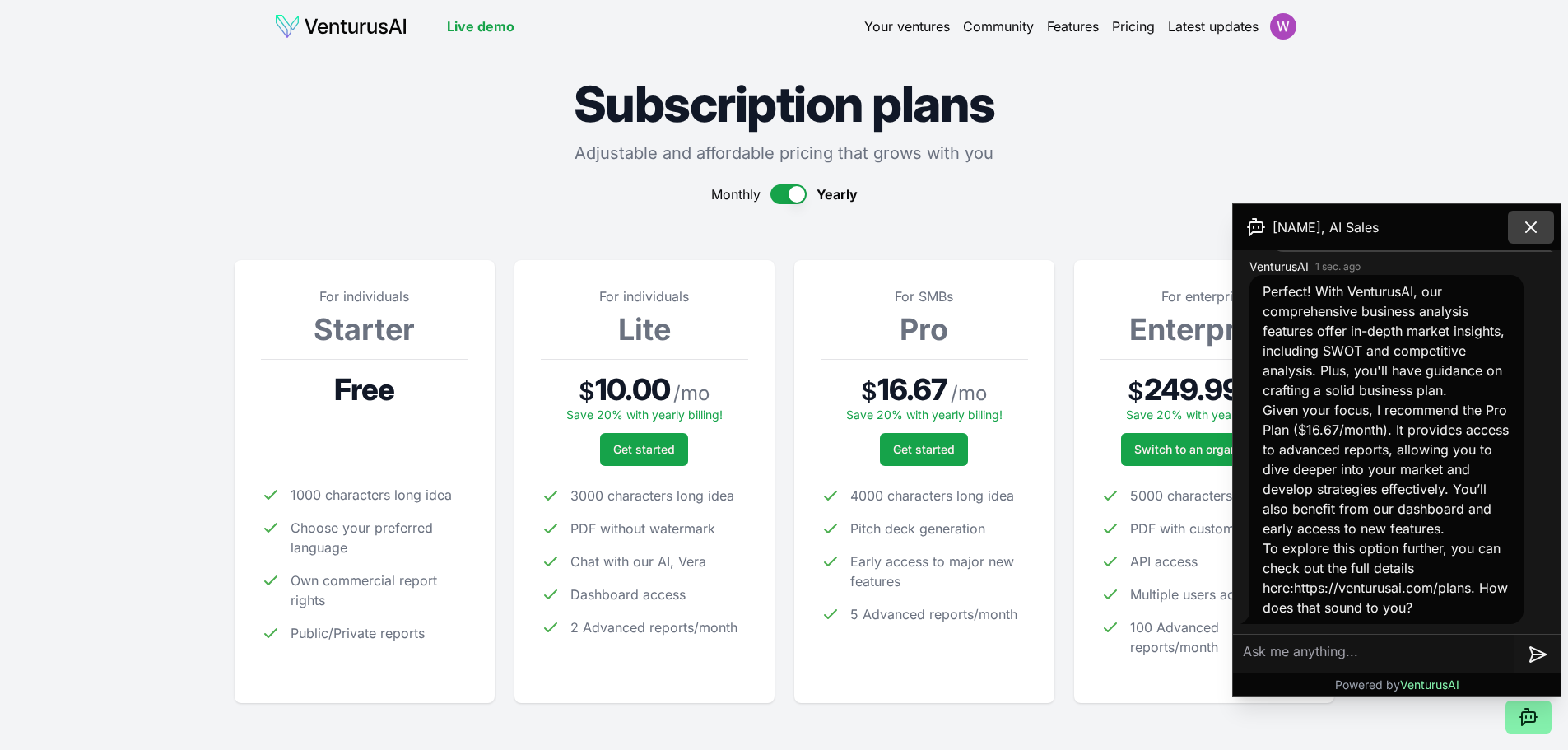 click 